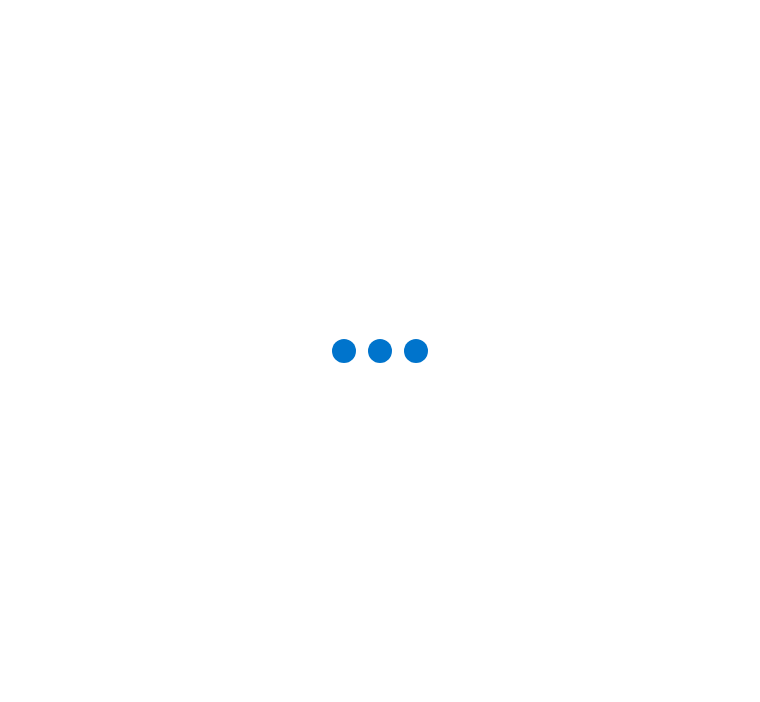 scroll, scrollTop: 0, scrollLeft: 0, axis: both 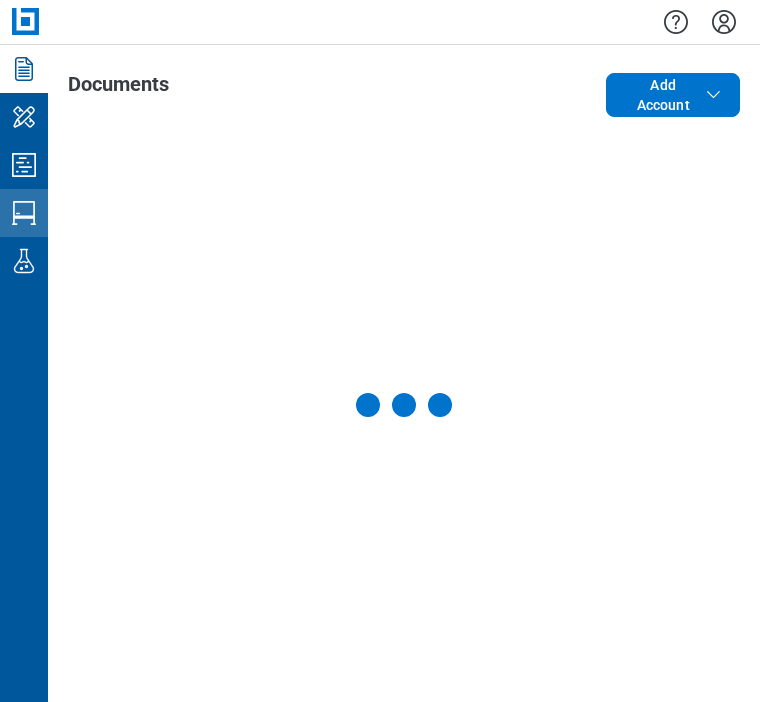 click 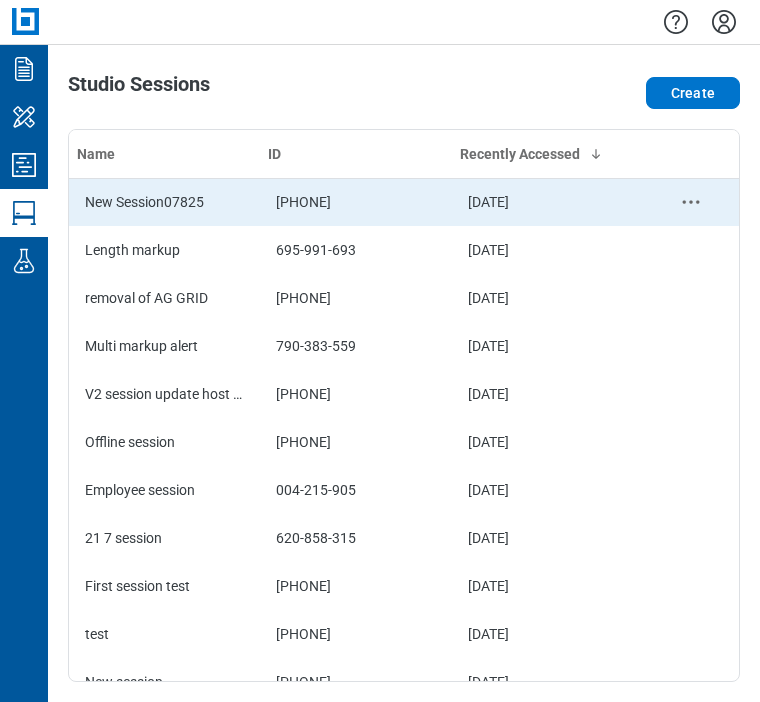 click on "New Session07825" at bounding box center [164, 202] 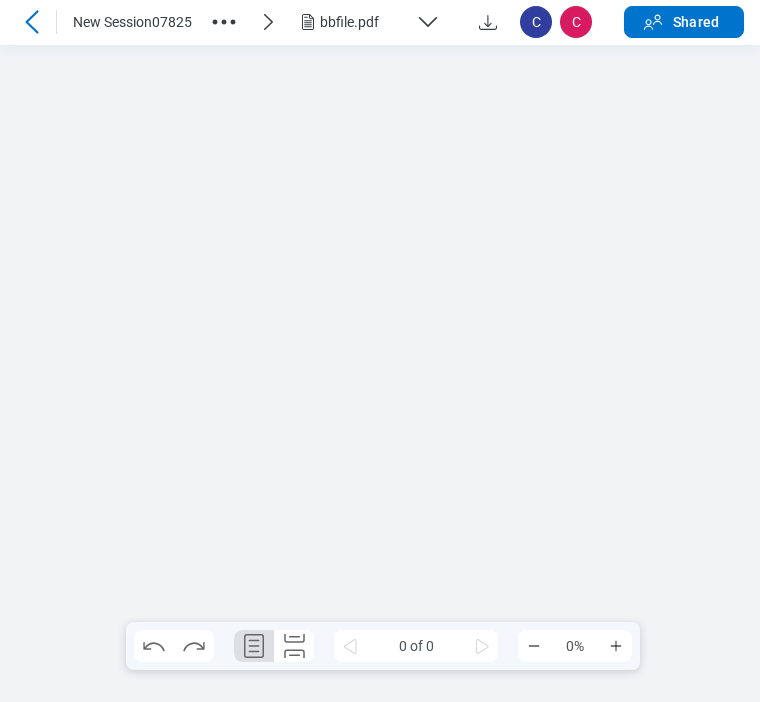 scroll, scrollTop: 0, scrollLeft: 0, axis: both 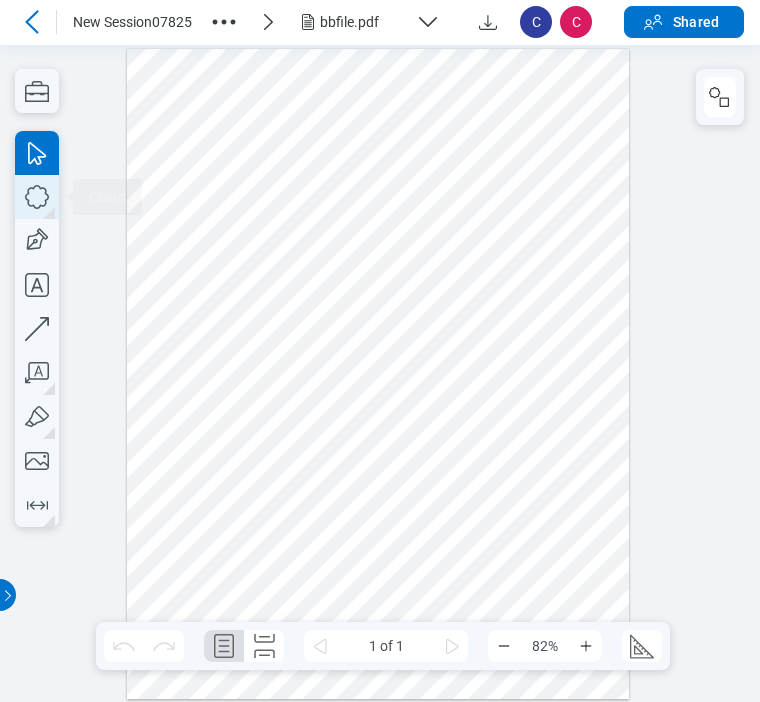 click 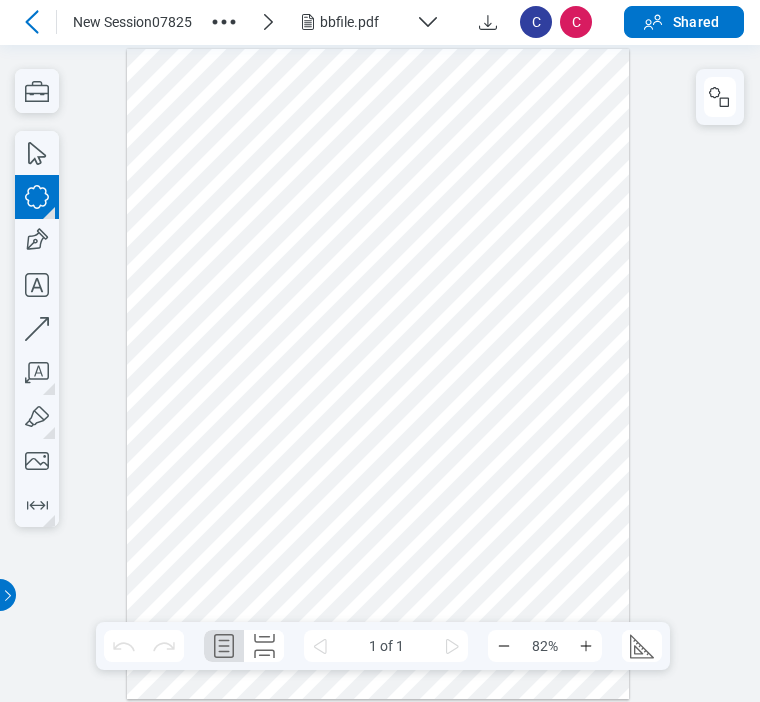 drag, startPoint x: 191, startPoint y: 131, endPoint x: 195, endPoint y: 181, distance: 50.159744 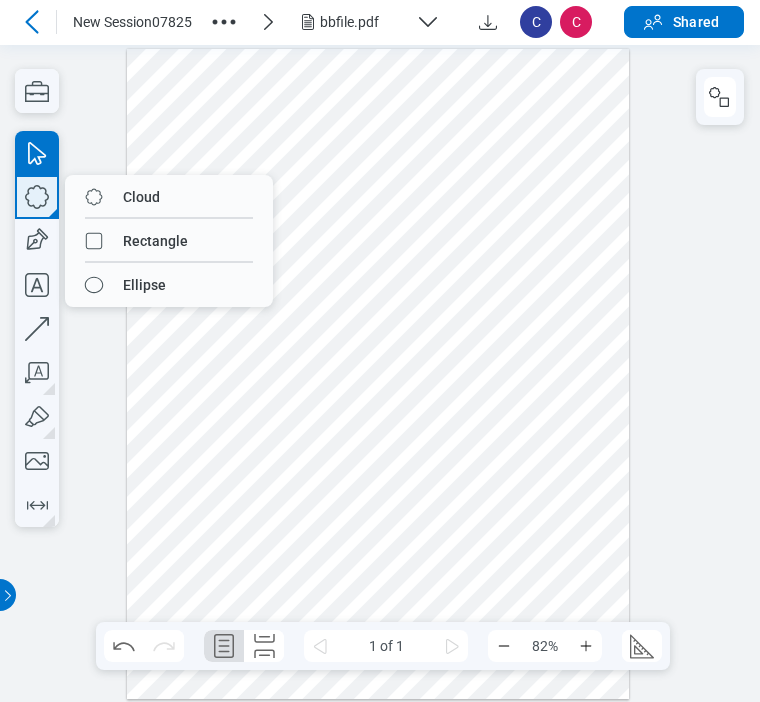 click 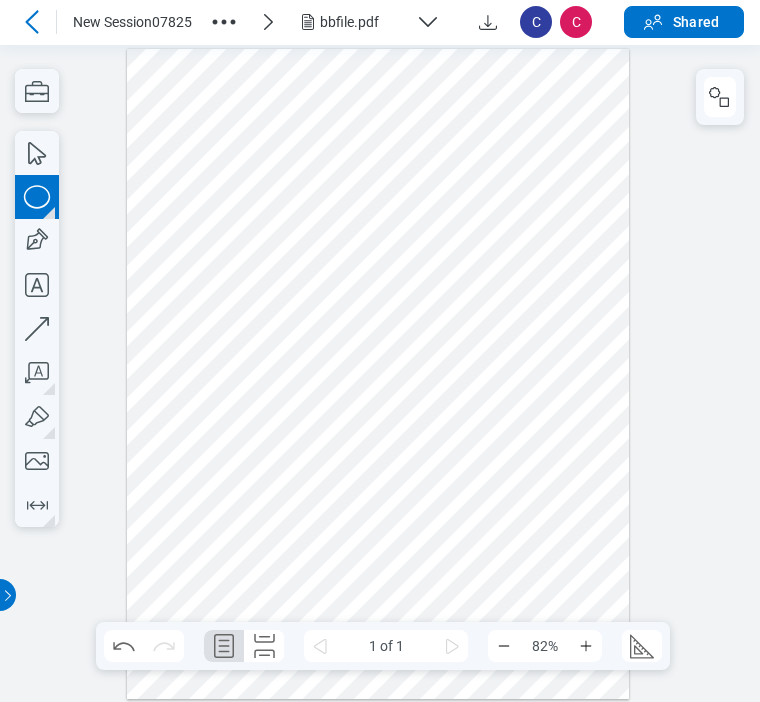 drag, startPoint x: 330, startPoint y: 80, endPoint x: 373, endPoint y: 170, distance: 99.744675 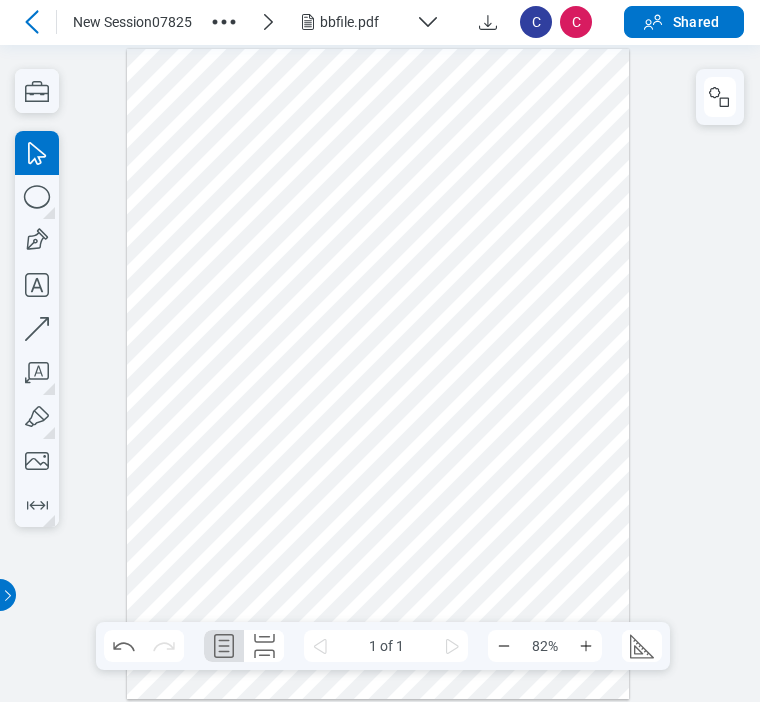 click at bounding box center (378, 373) 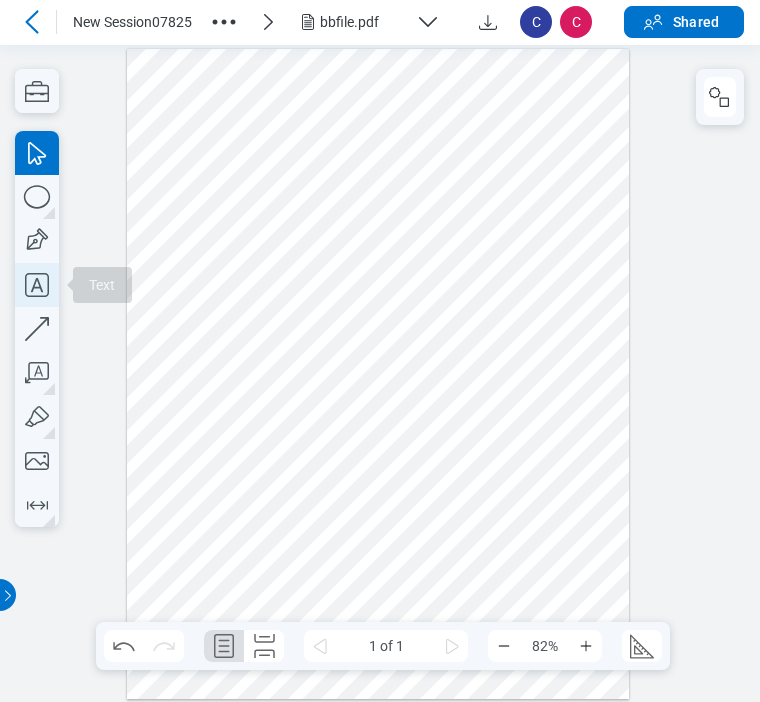 click 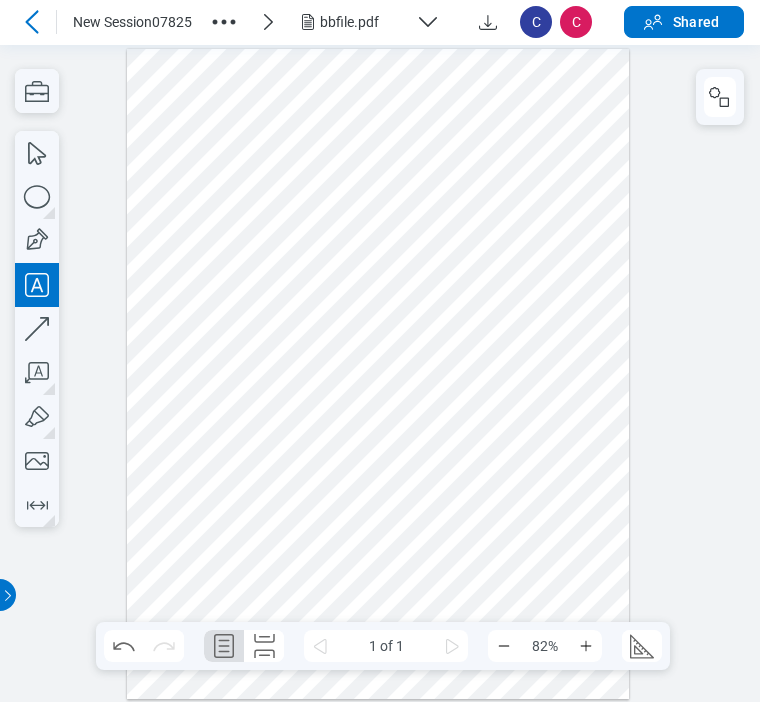 click at bounding box center [378, 373] 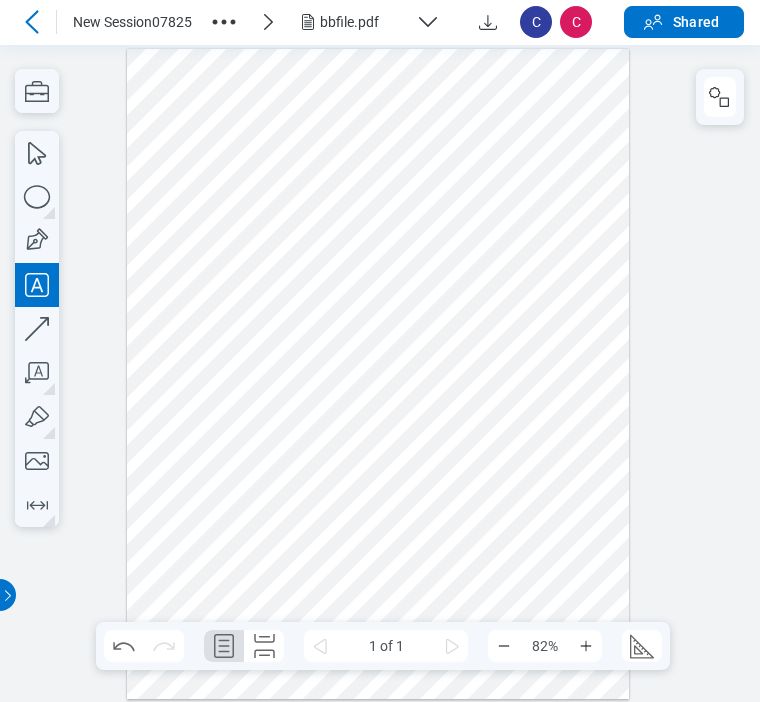 type 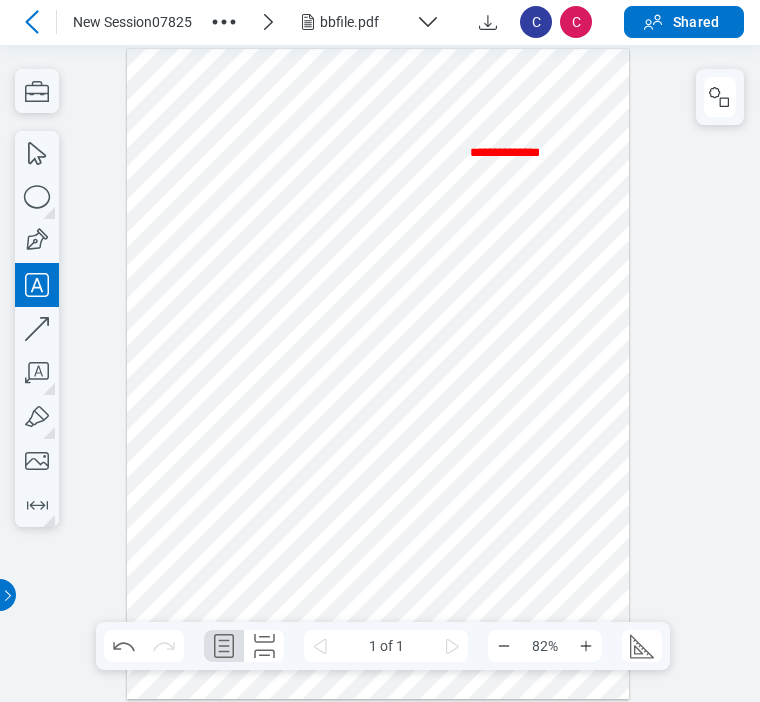 click at bounding box center (378, 373) 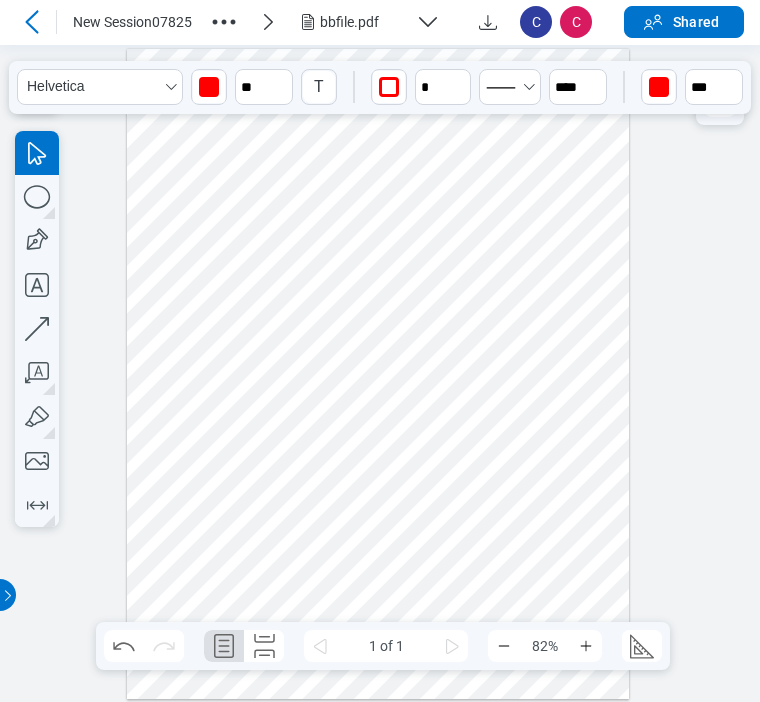 drag, startPoint x: 429, startPoint y: 454, endPoint x: 95, endPoint y: 400, distance: 338.3371 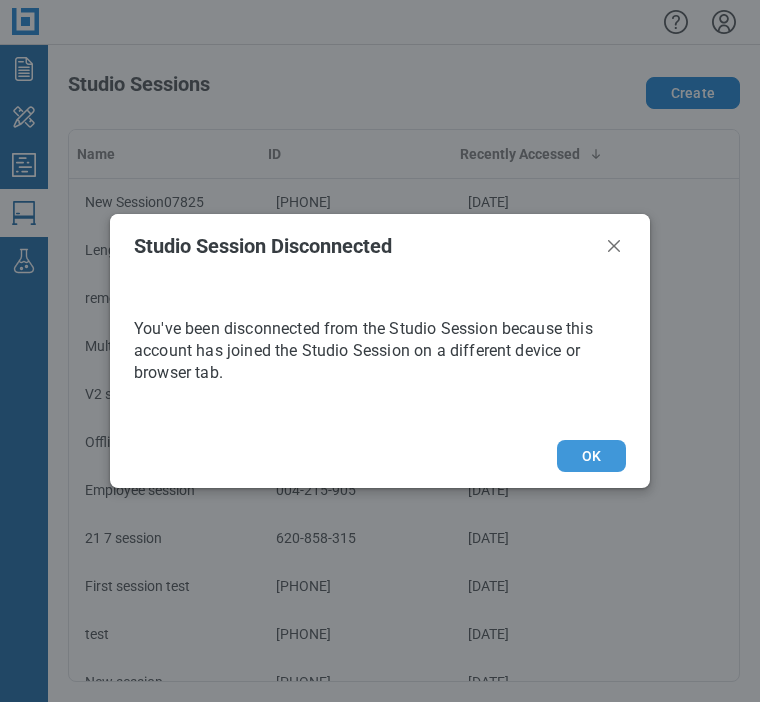click on "OK" at bounding box center (591, 456) 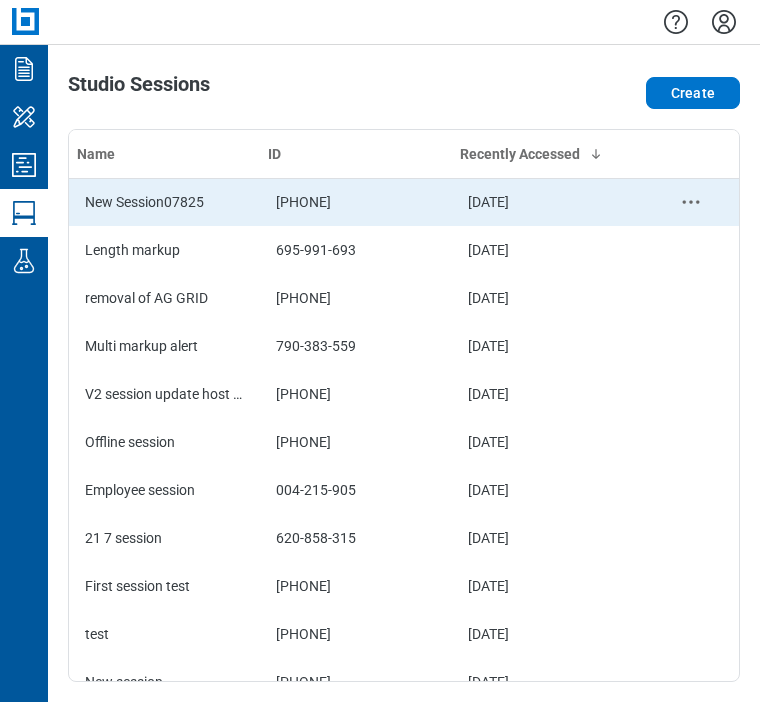 click on "New Session07825" at bounding box center (164, 202) 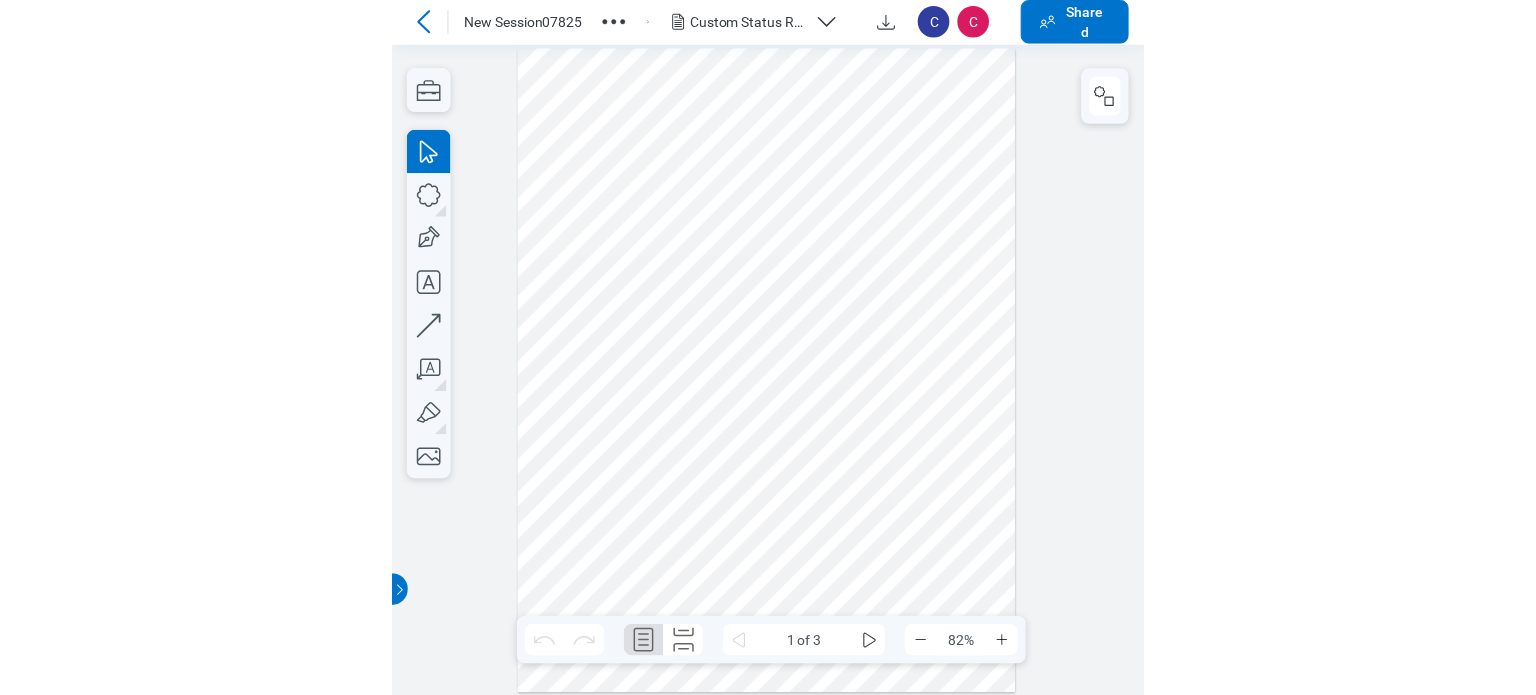 scroll, scrollTop: 0, scrollLeft: 0, axis: both 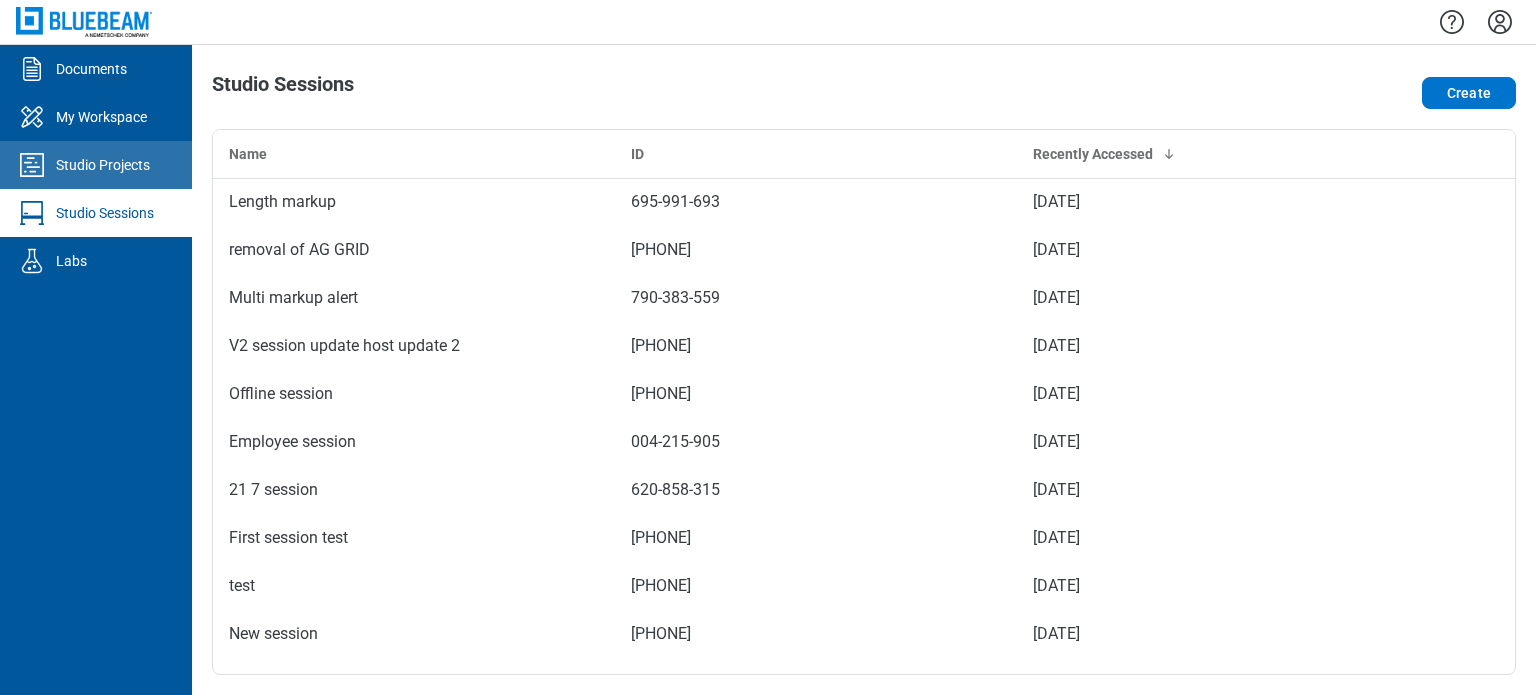click on "Studio Projects" at bounding box center [96, 165] 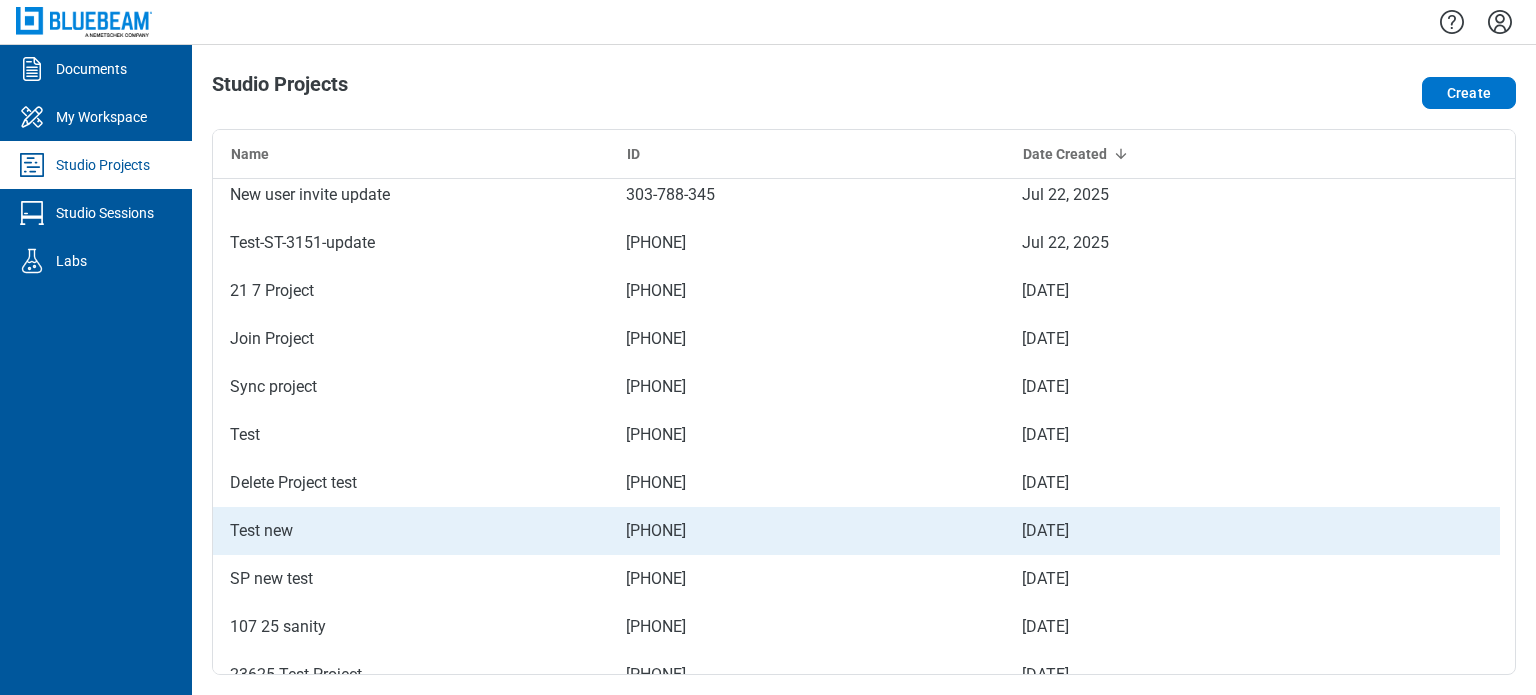 scroll, scrollTop: 300, scrollLeft: 0, axis: vertical 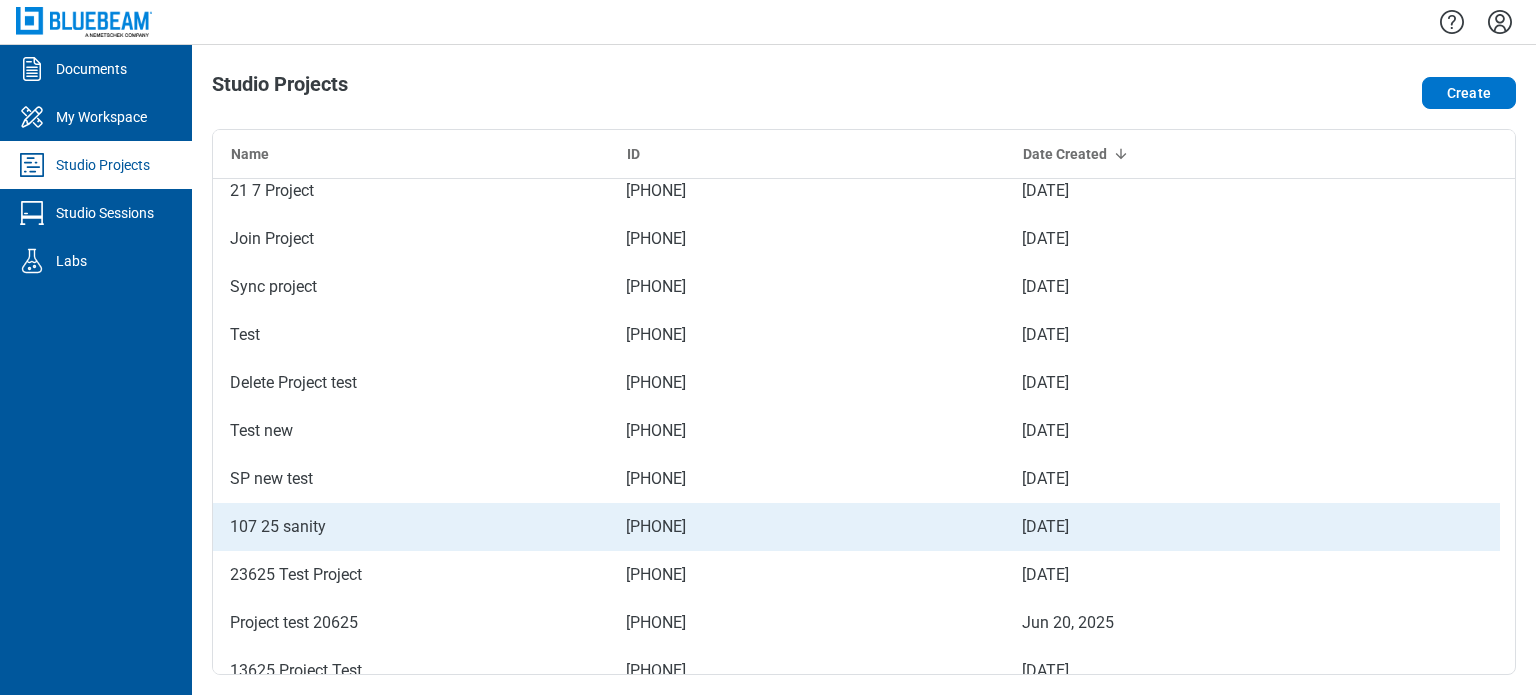 click on "107 25 sanity" at bounding box center (411, 527) 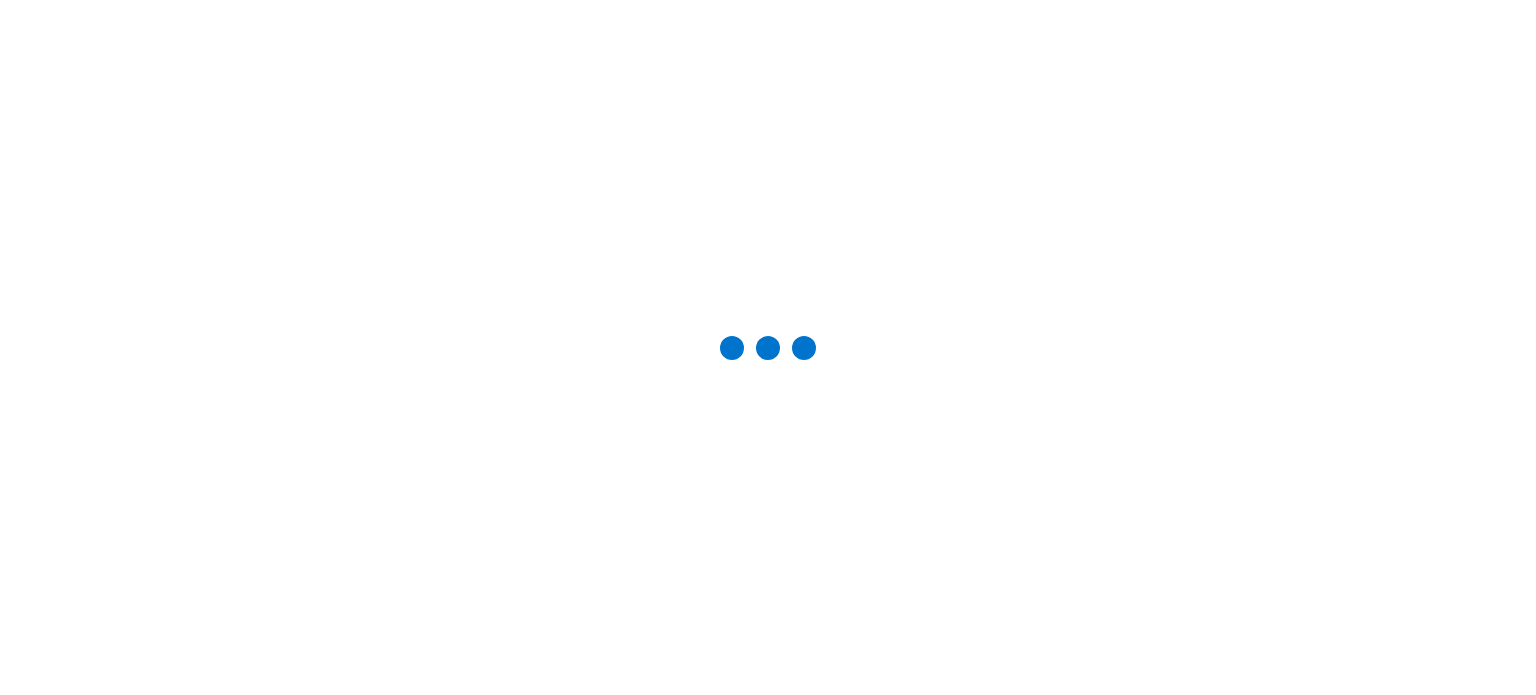 click at bounding box center (768, 347) 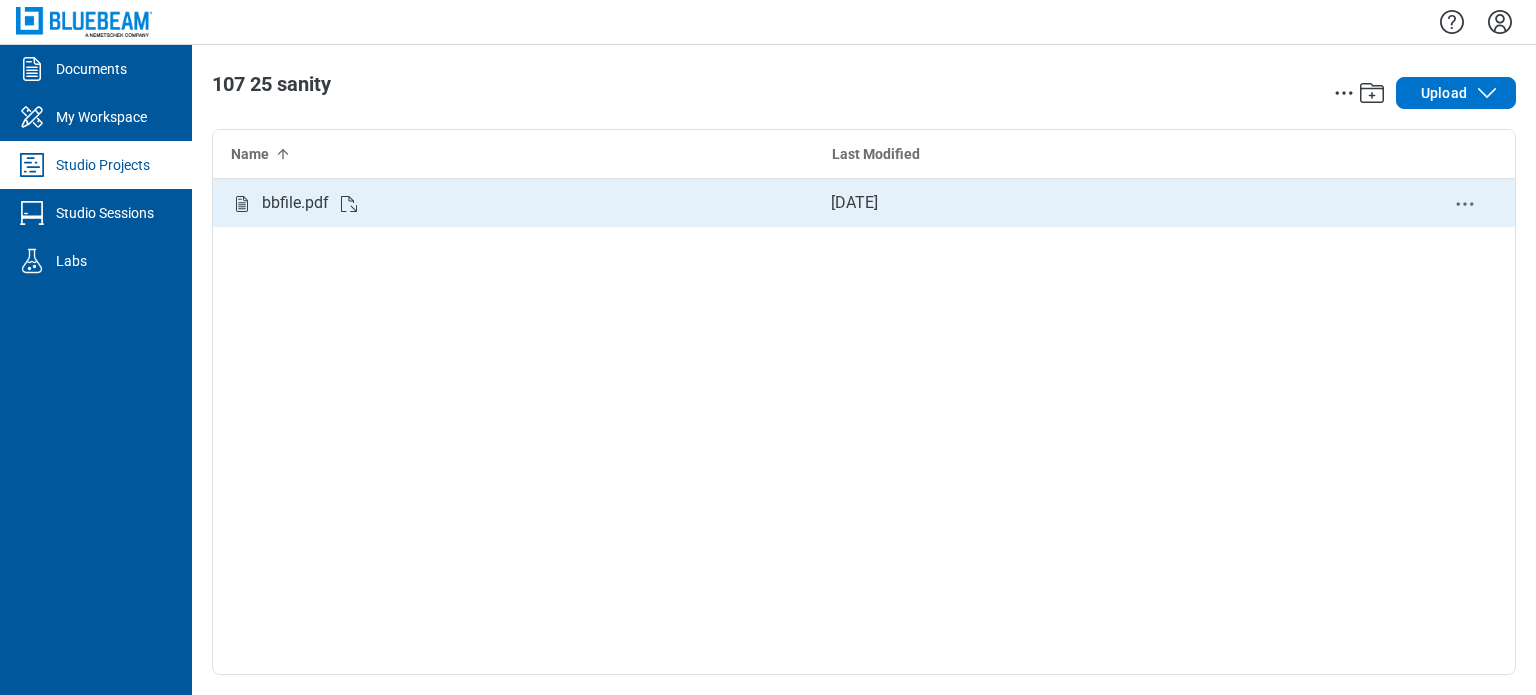 click on "bbfile.pdf" at bounding box center [295, 203] 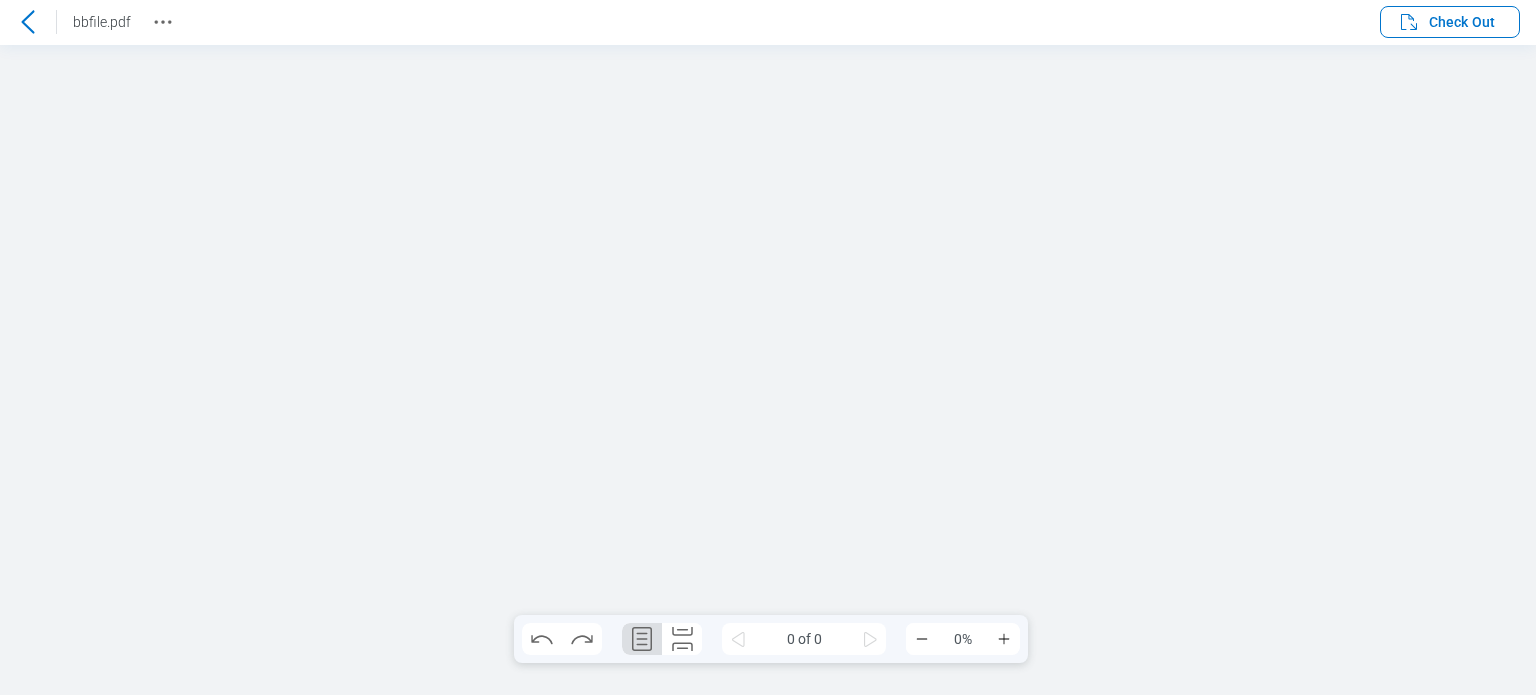 scroll, scrollTop: 0, scrollLeft: 0, axis: both 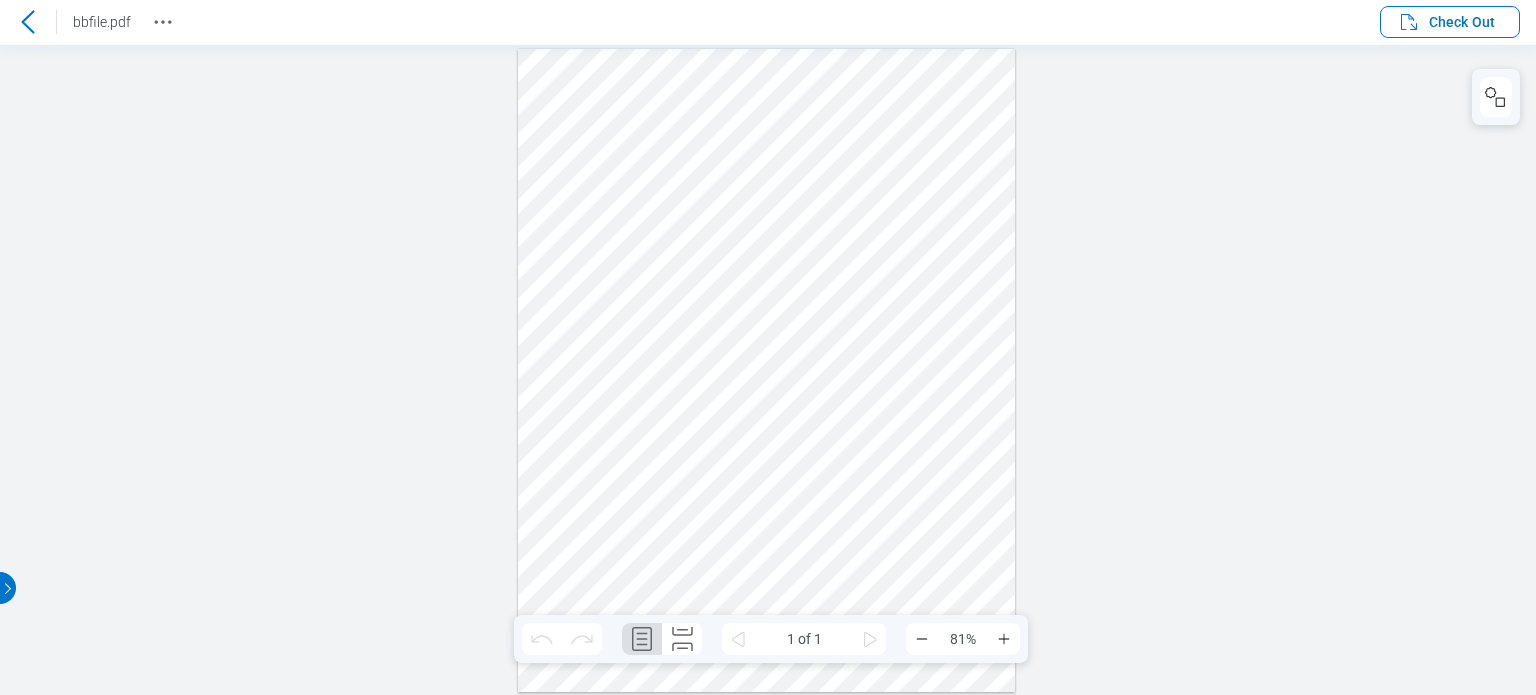 click on "bbfile.pdf Check Out" at bounding box center [768, 22] 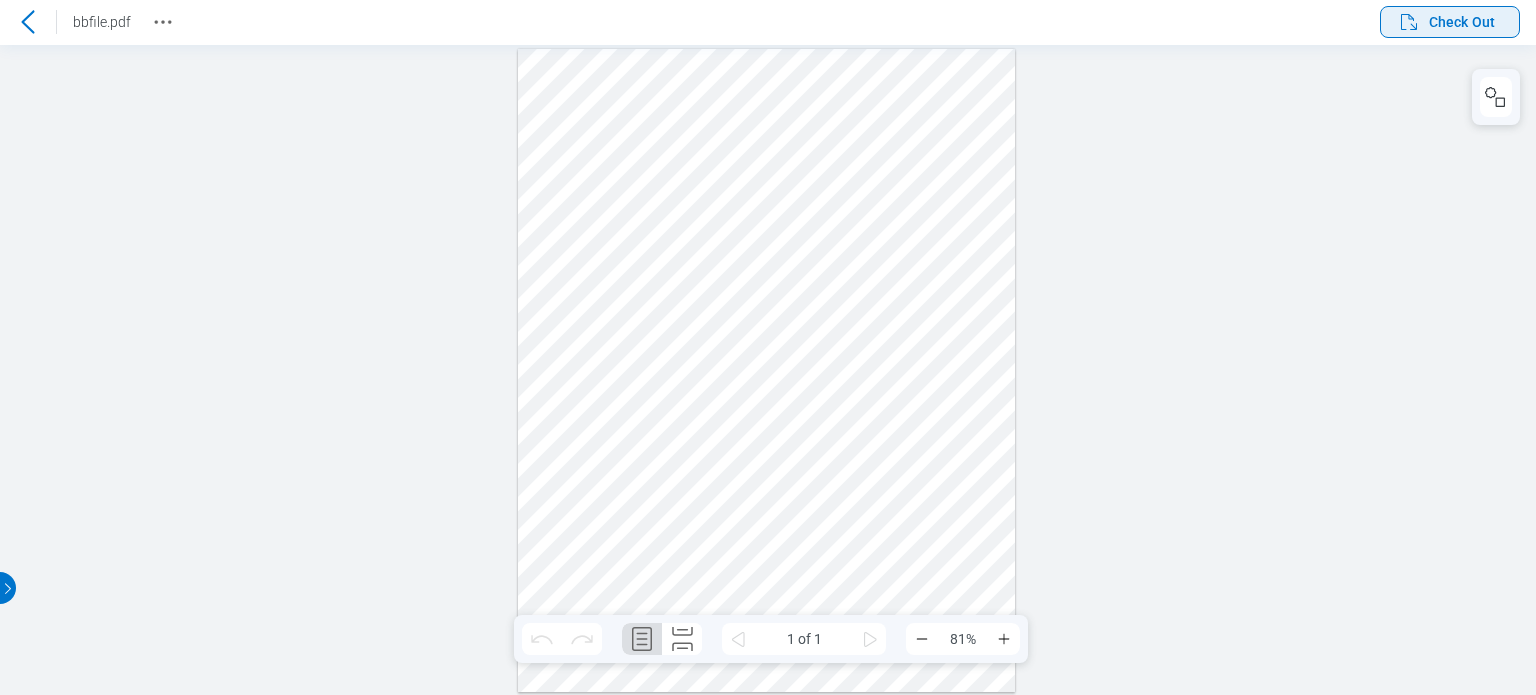 click on "Check Out" at bounding box center [1462, 22] 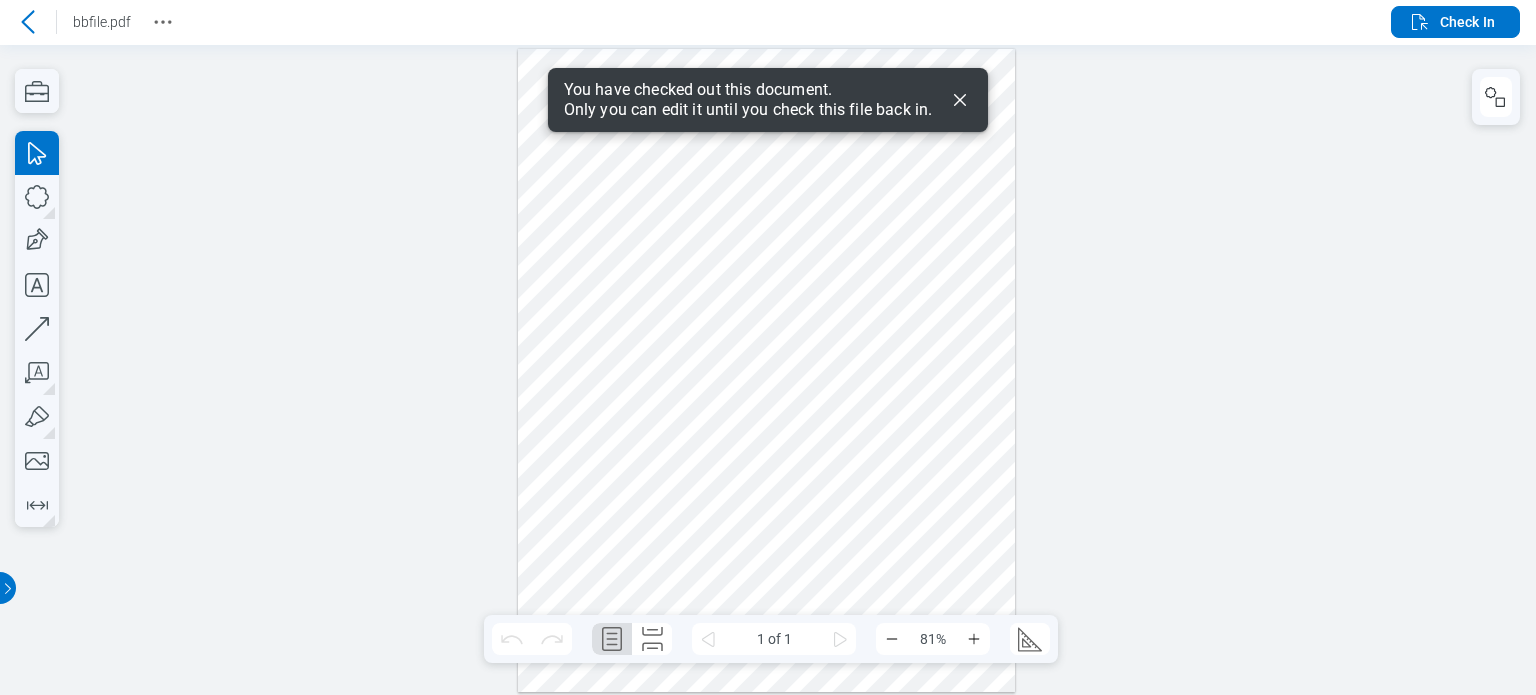 type 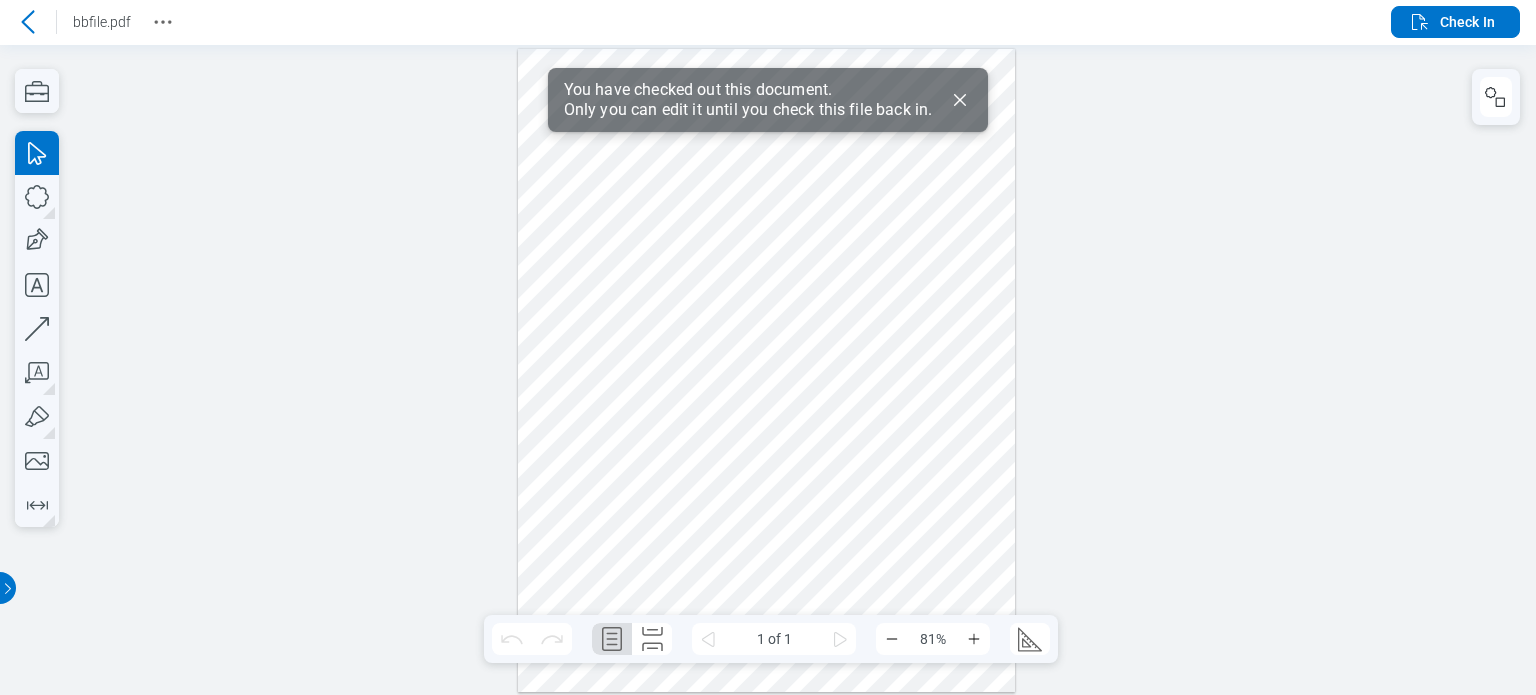scroll, scrollTop: 0, scrollLeft: 0, axis: both 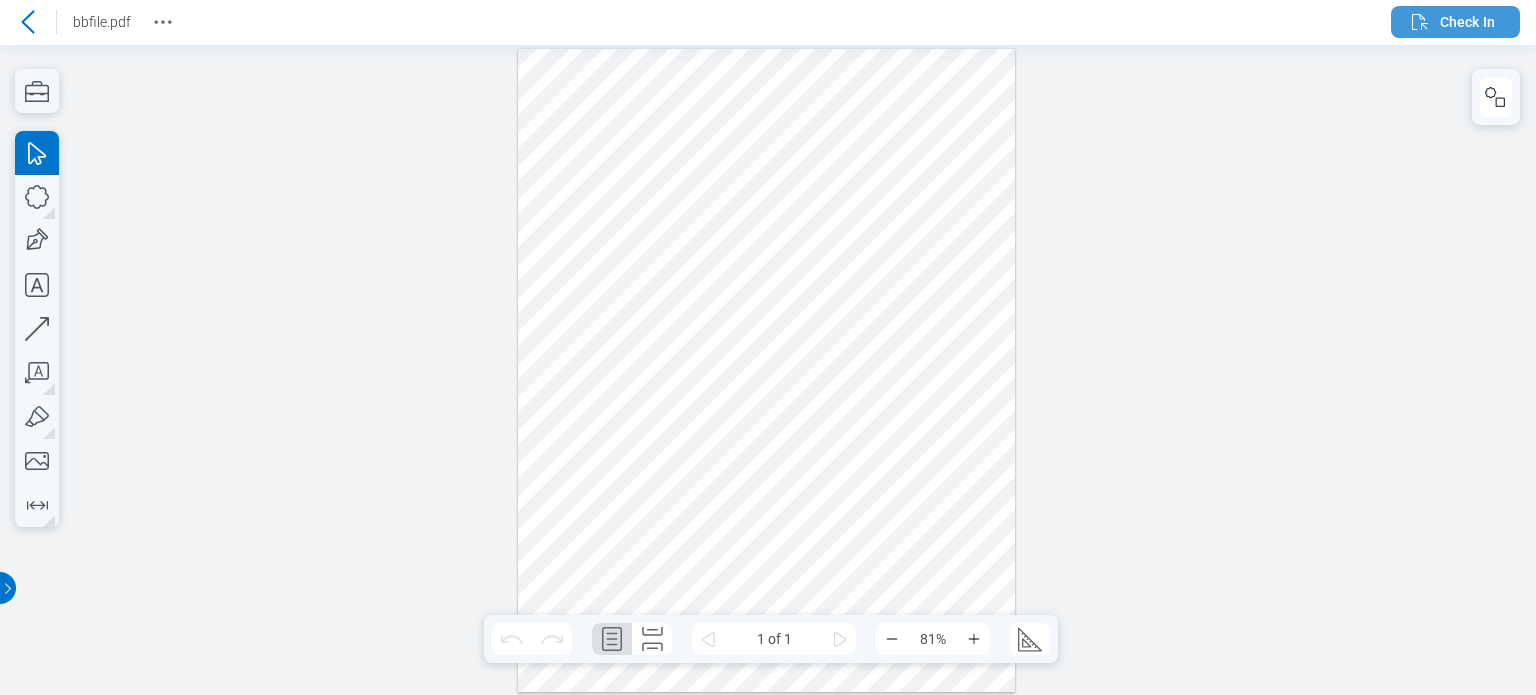 click on "Check In" at bounding box center (1451, 22) 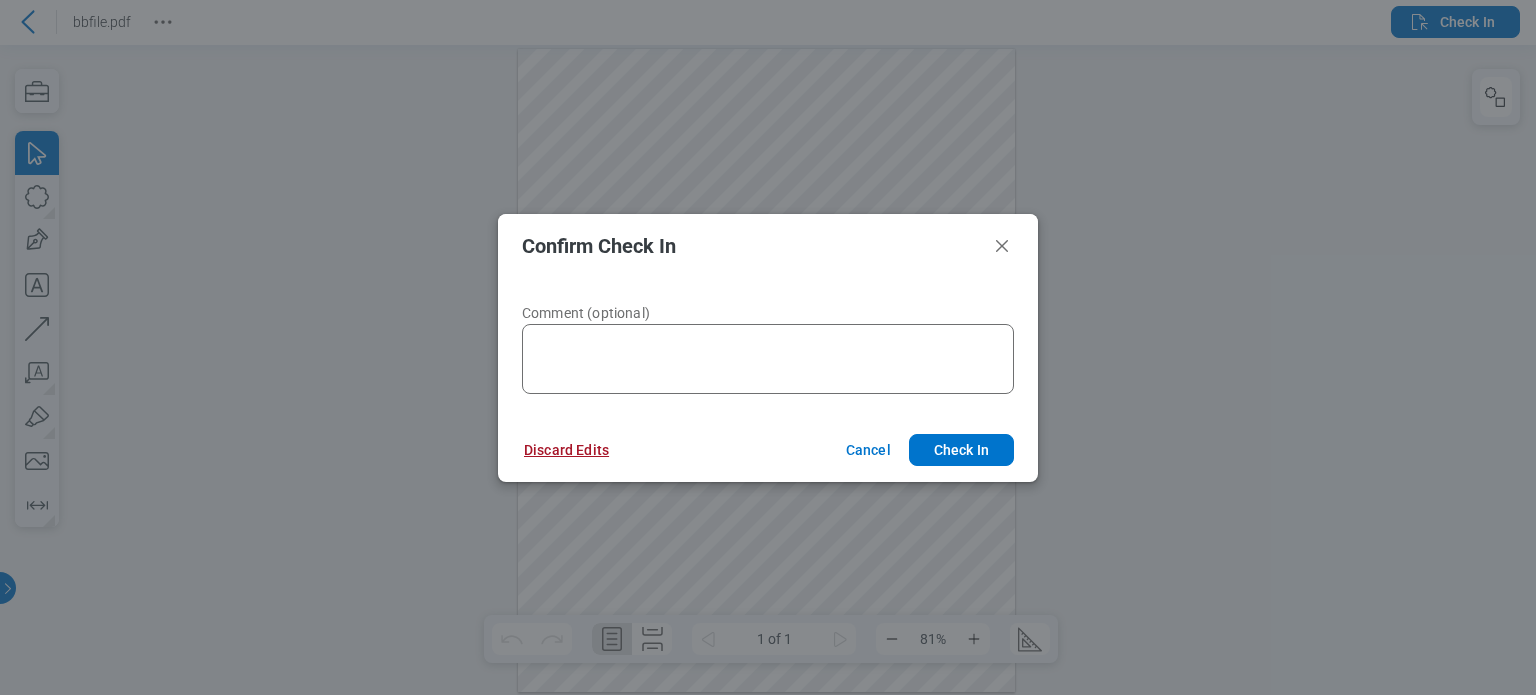 click on "Discard Edits" at bounding box center (566, 450) 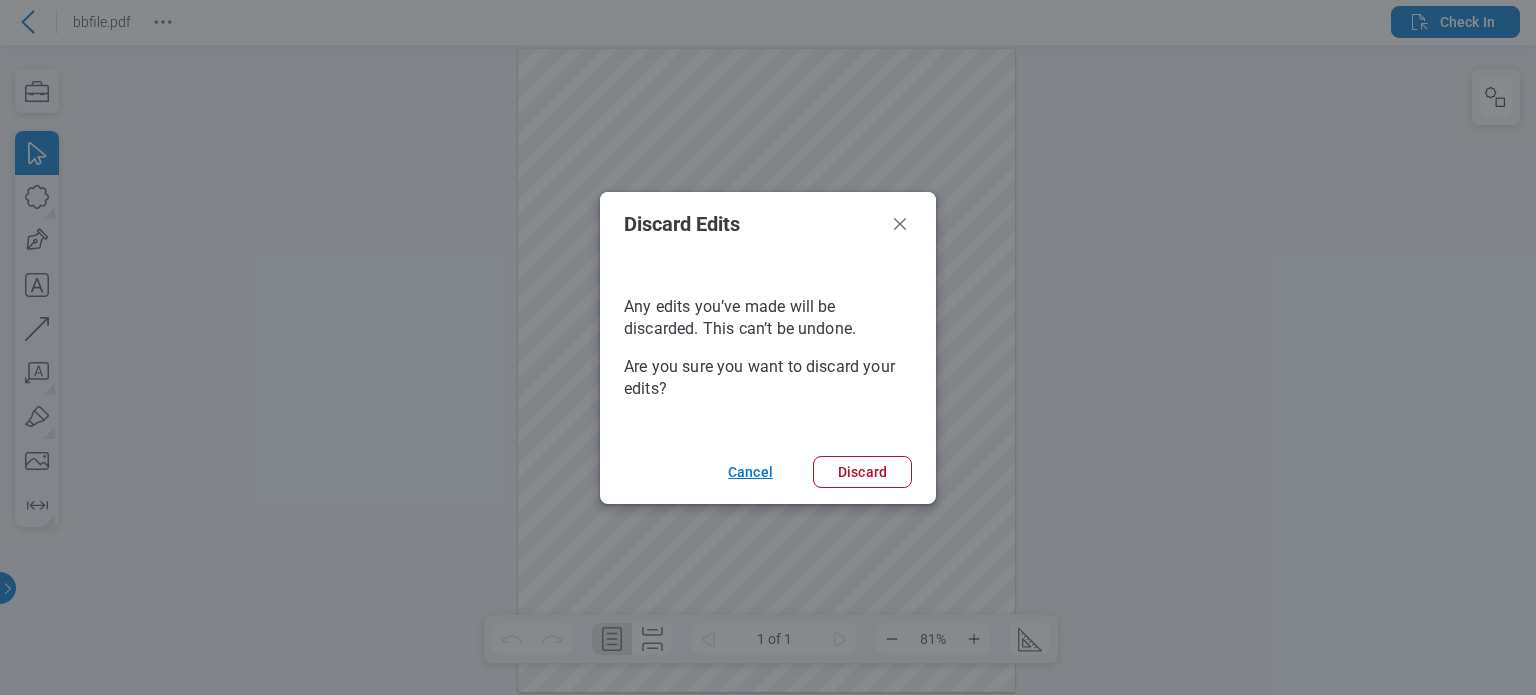 click on "Cancel" at bounding box center (750, 472) 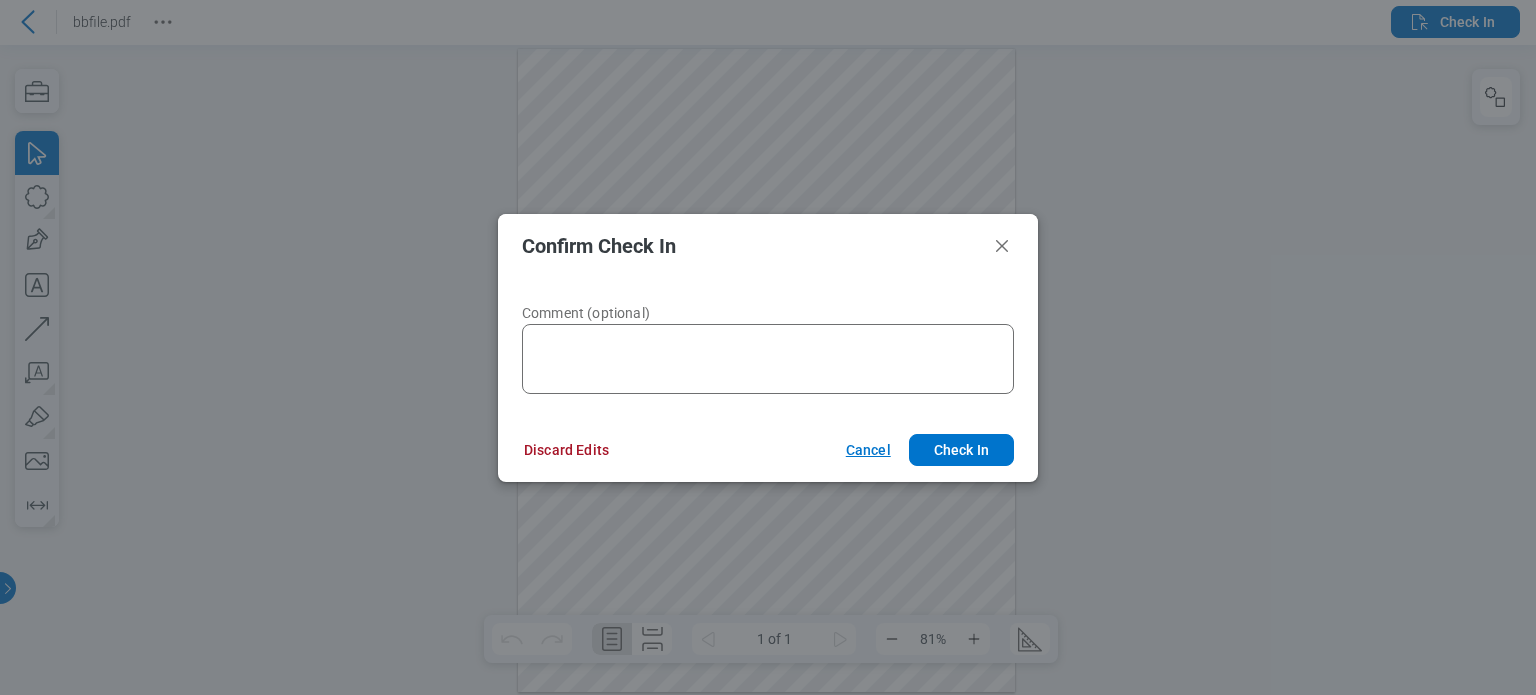 drag, startPoint x: 865, startPoint y: 450, endPoint x: 179, endPoint y: 240, distance: 717.42316 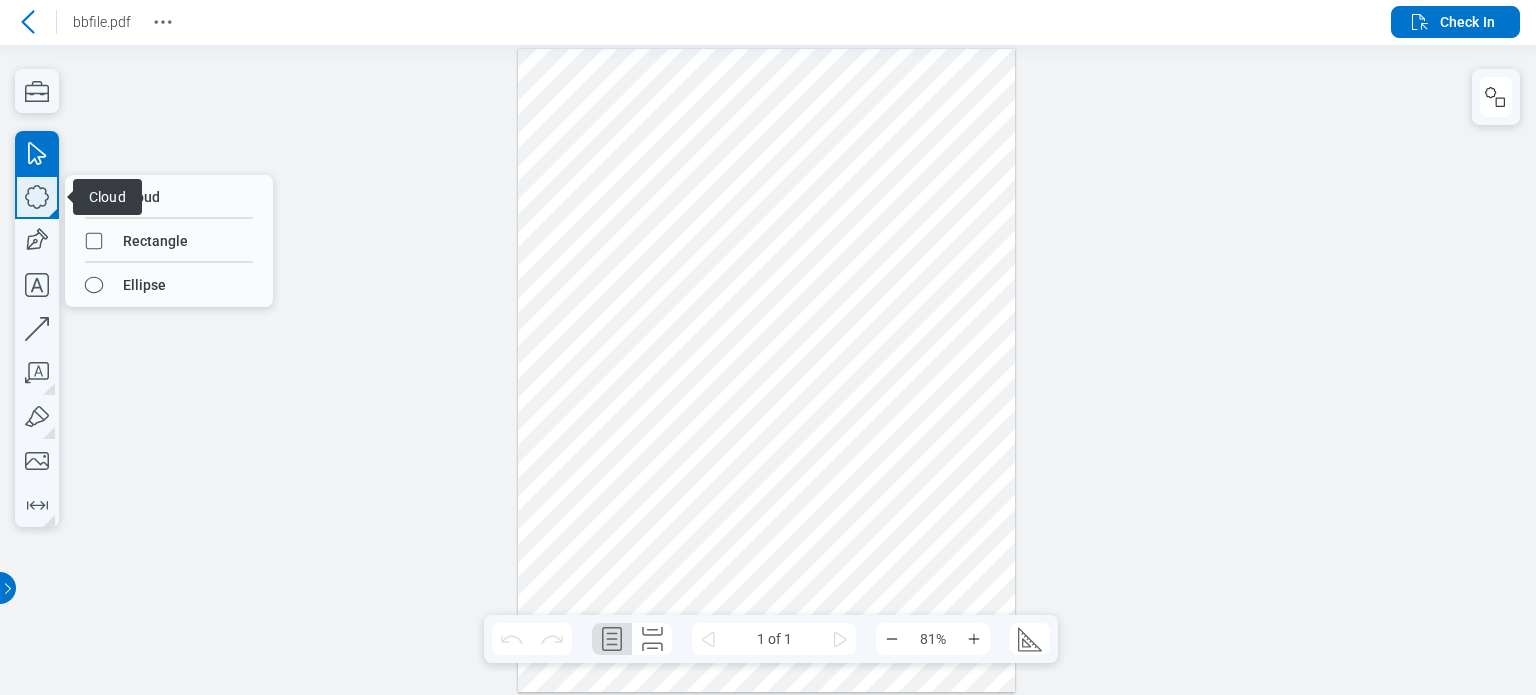 click 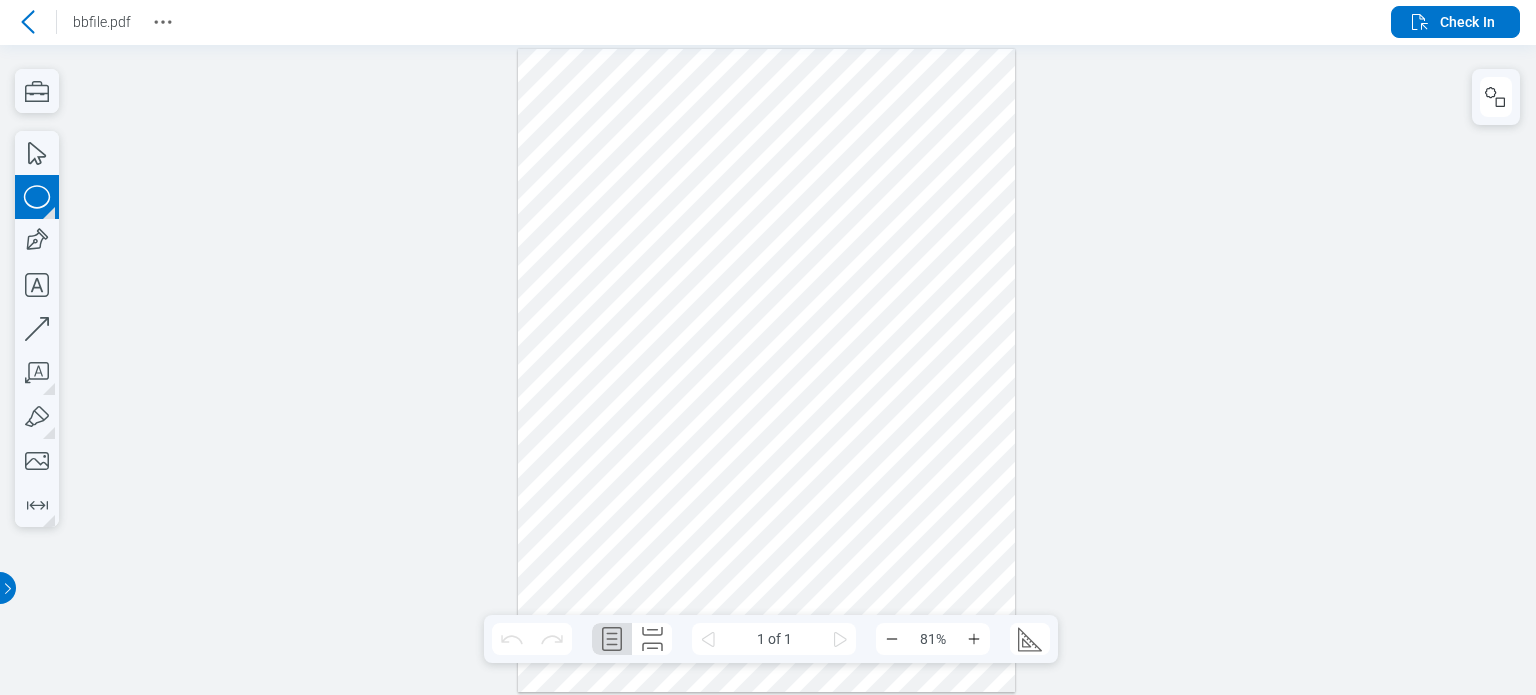 drag, startPoint x: 546, startPoint y: 78, endPoint x: 670, endPoint y: 322, distance: 273.70056 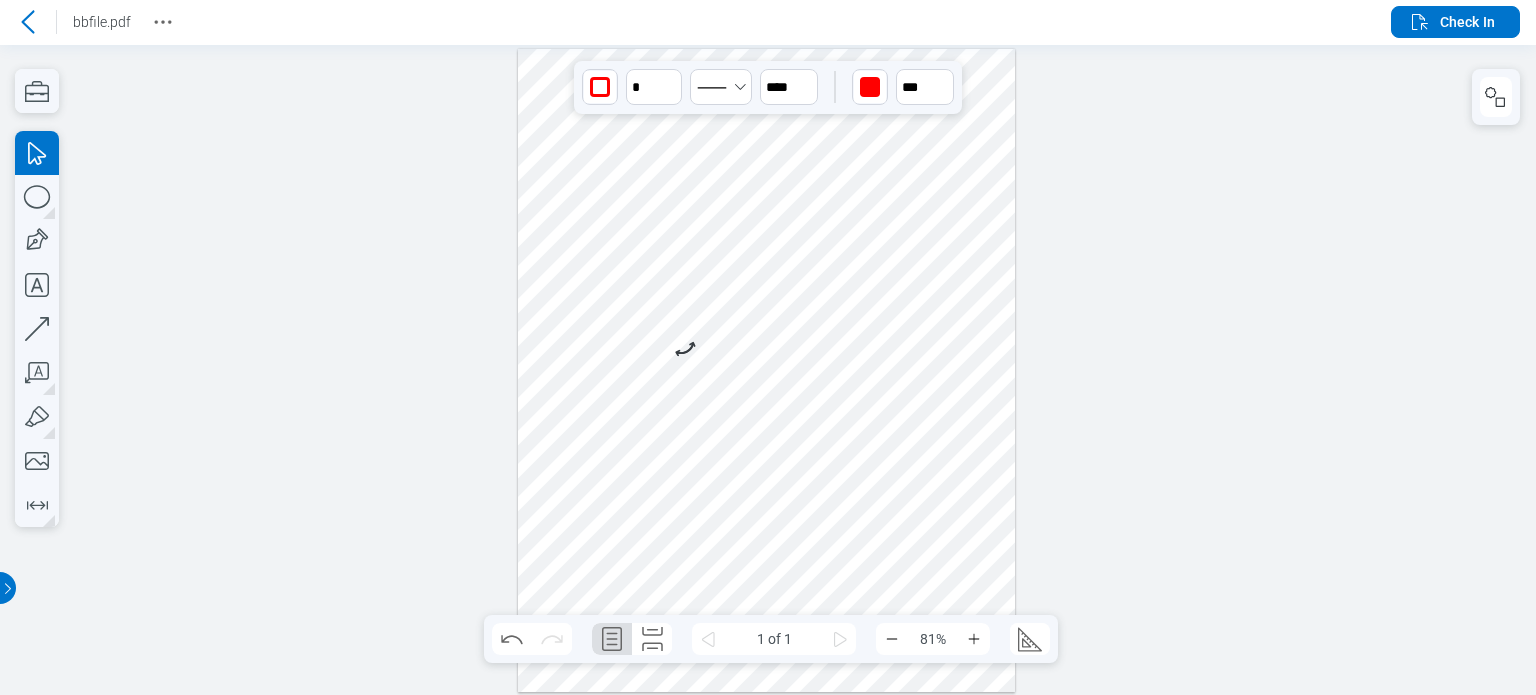 click at bounding box center [766, 370] 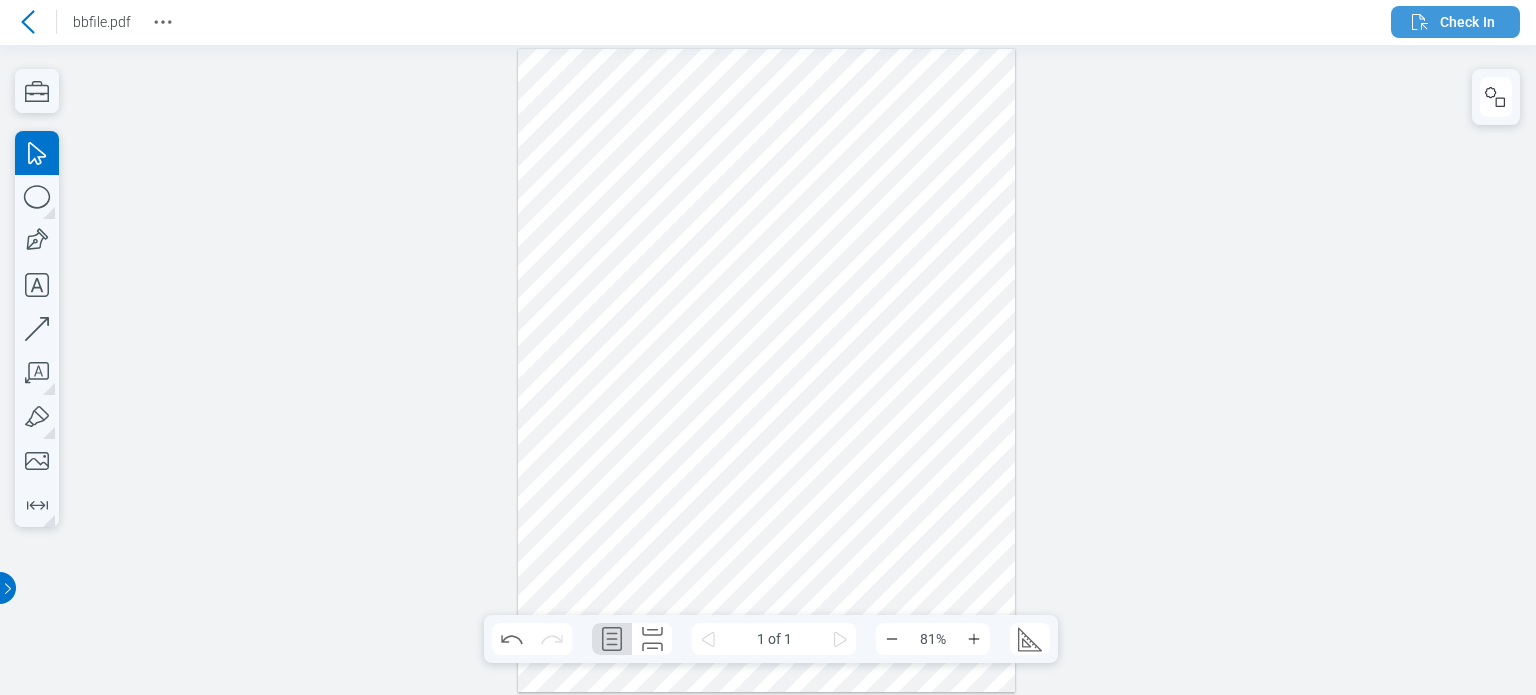 click 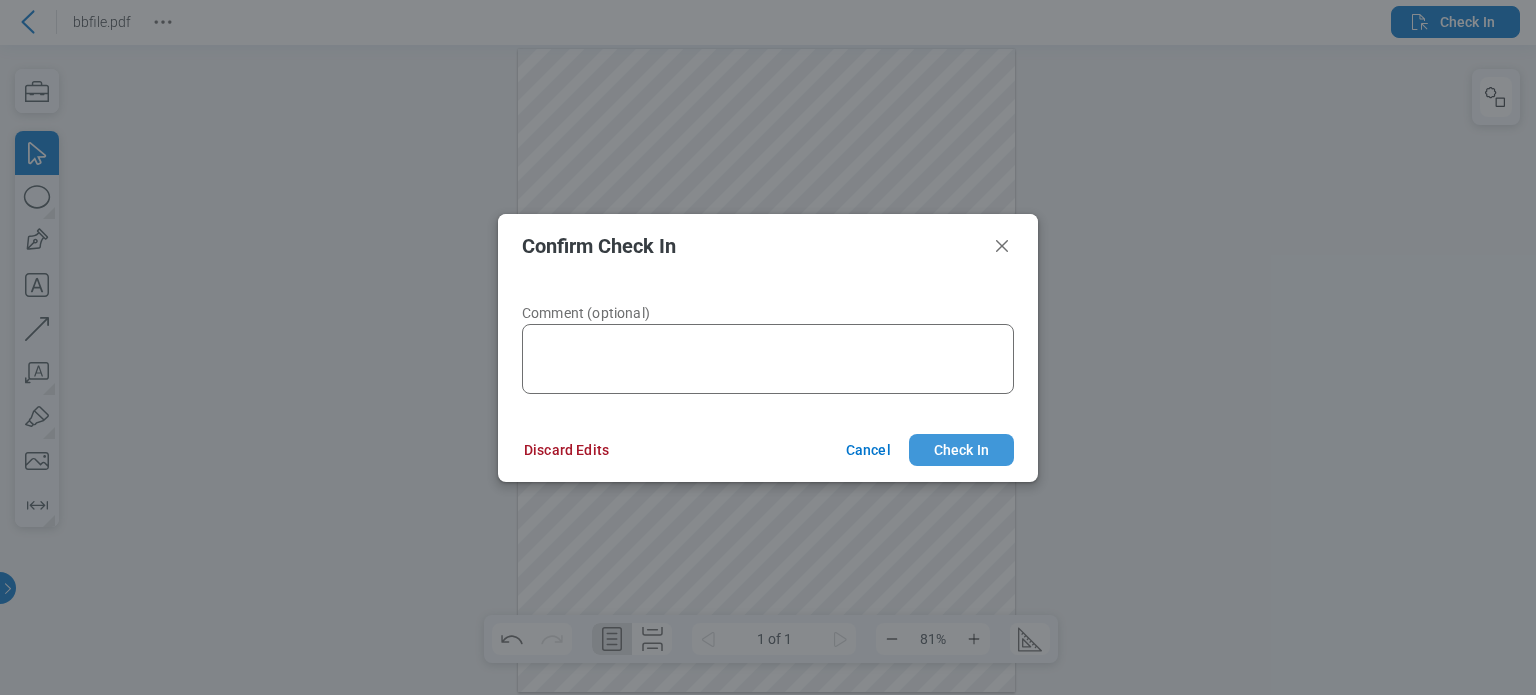 click on "Check In" at bounding box center (961, 450) 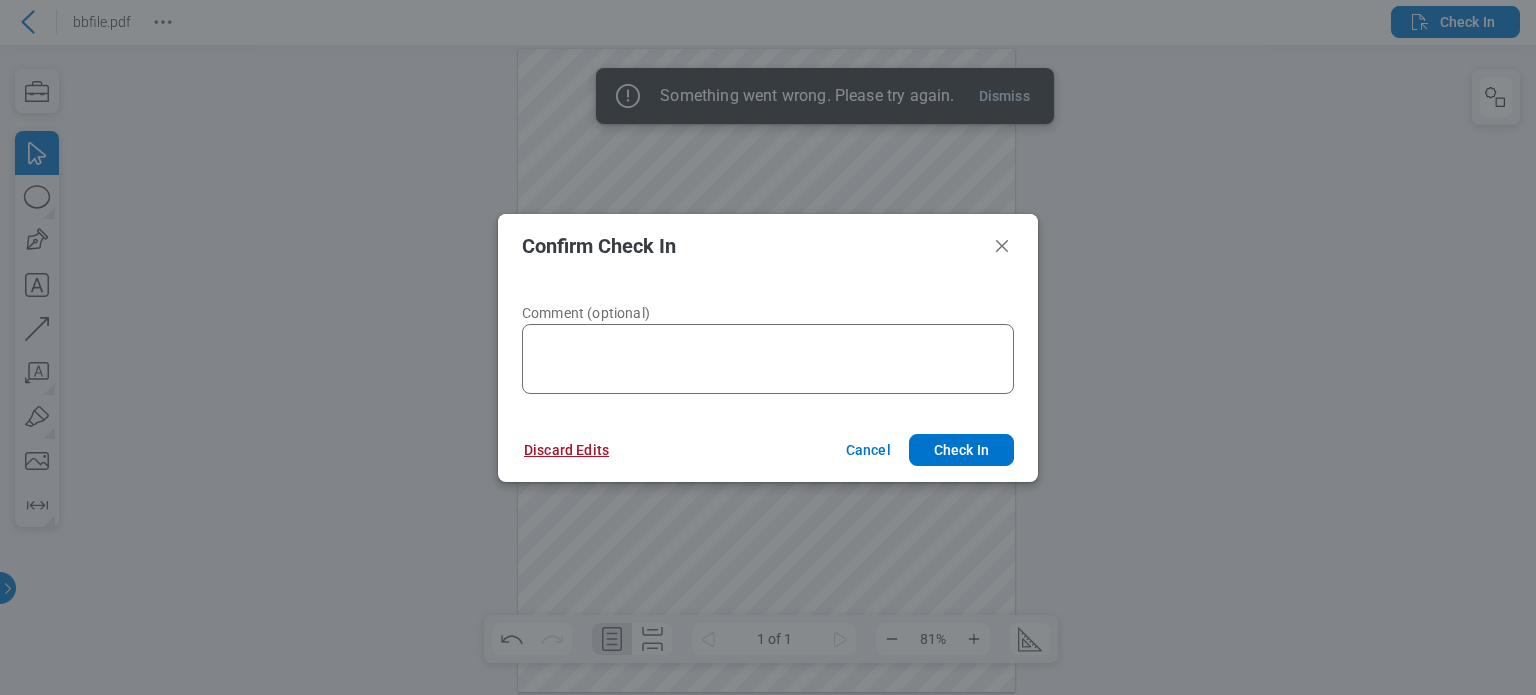 click on "Discard Edits" at bounding box center [566, 450] 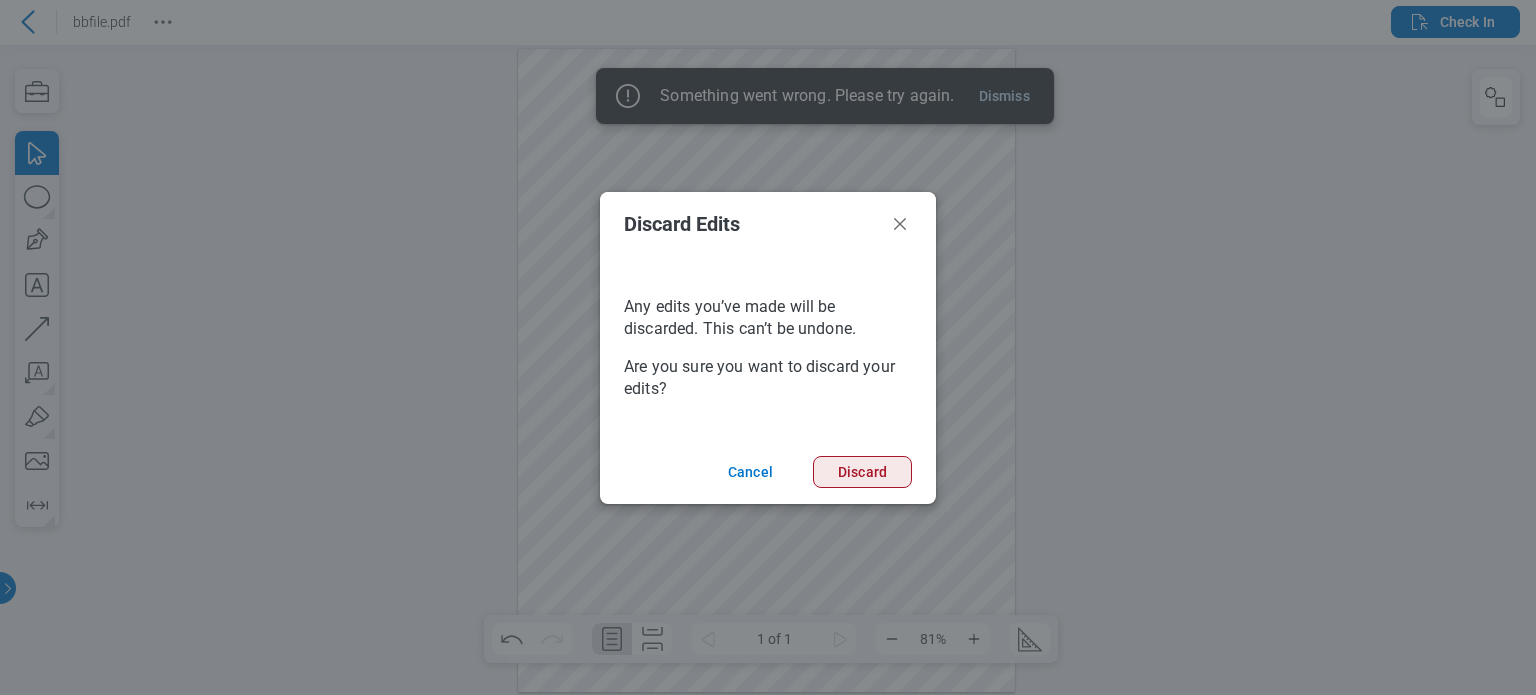 click on "Discard" at bounding box center (862, 472) 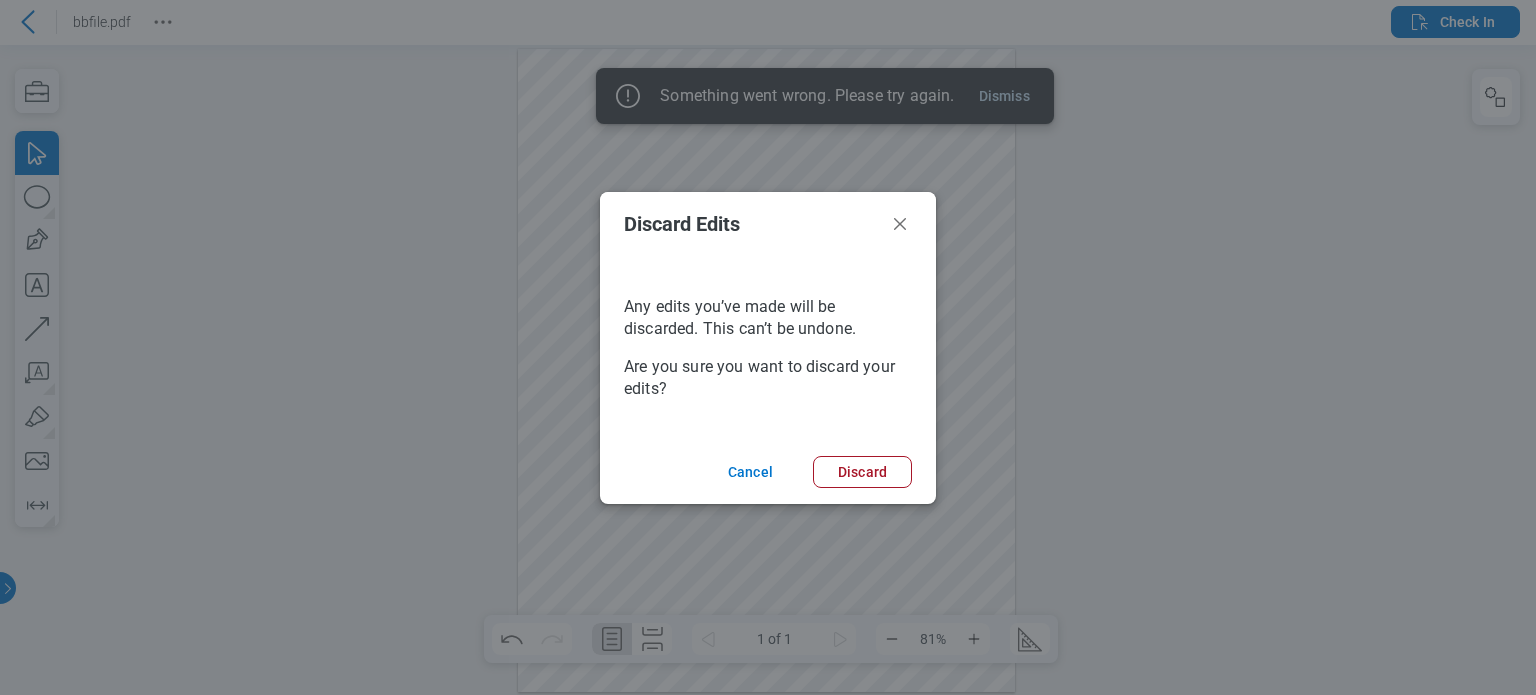 click on "Discard Edits Any edits you’ve made will be discarded. This can’t be undone. Are you sure you want to discard your edits? Cancel Discard" at bounding box center (768, 347) 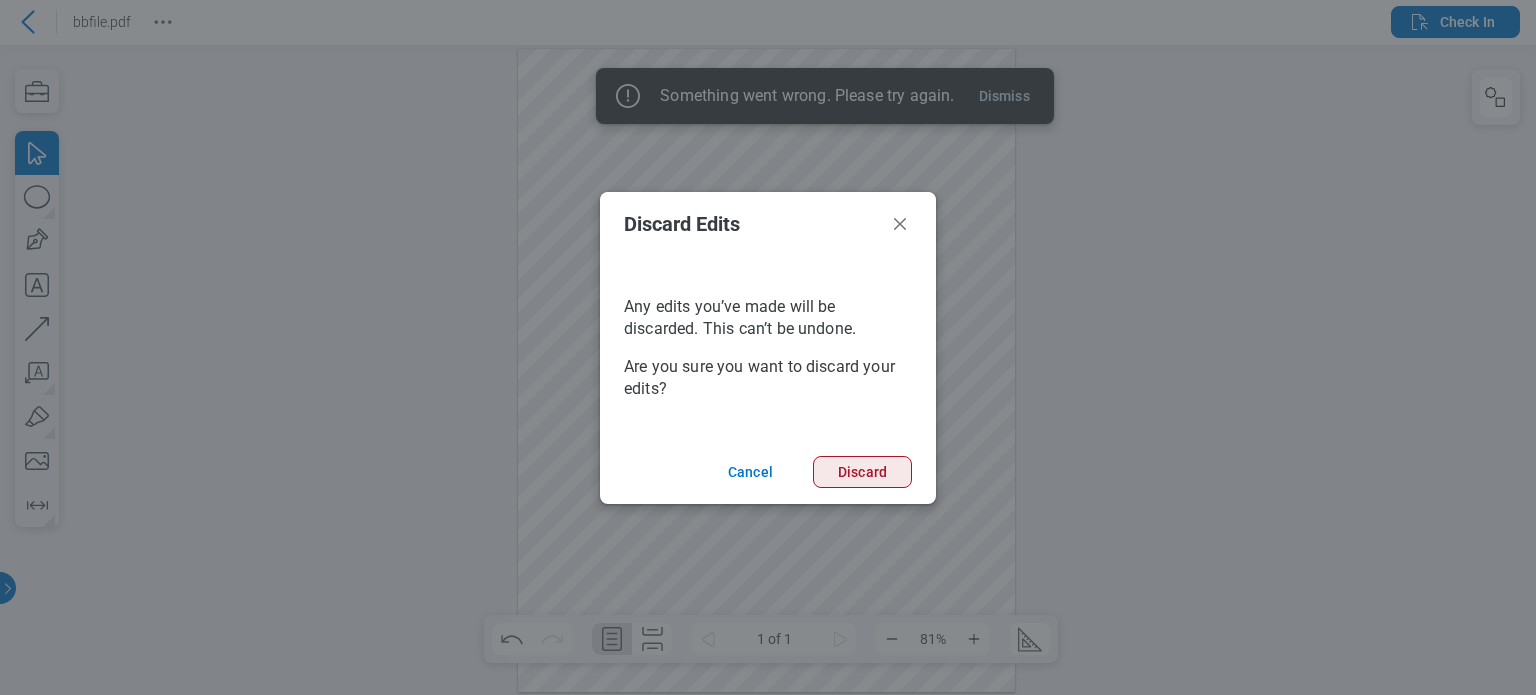 click on "Discard" at bounding box center (862, 472) 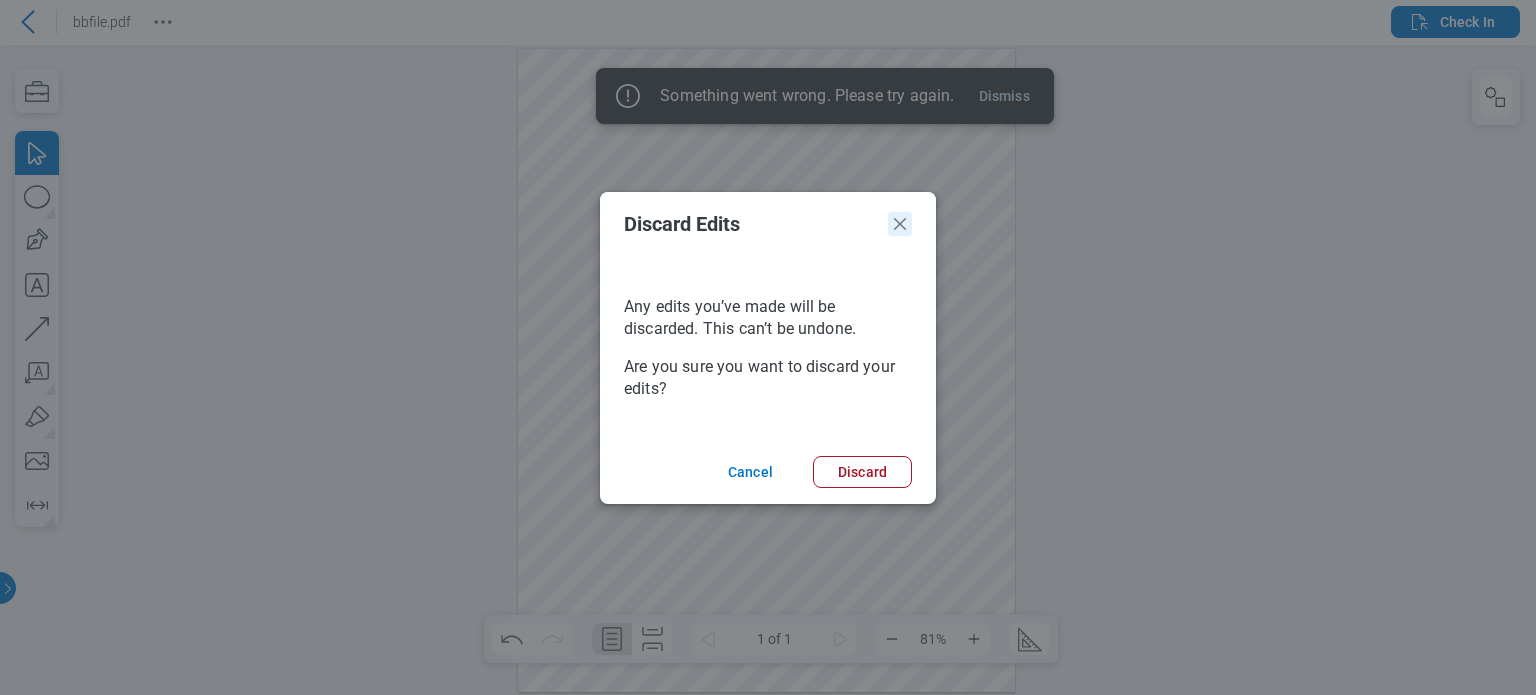 click 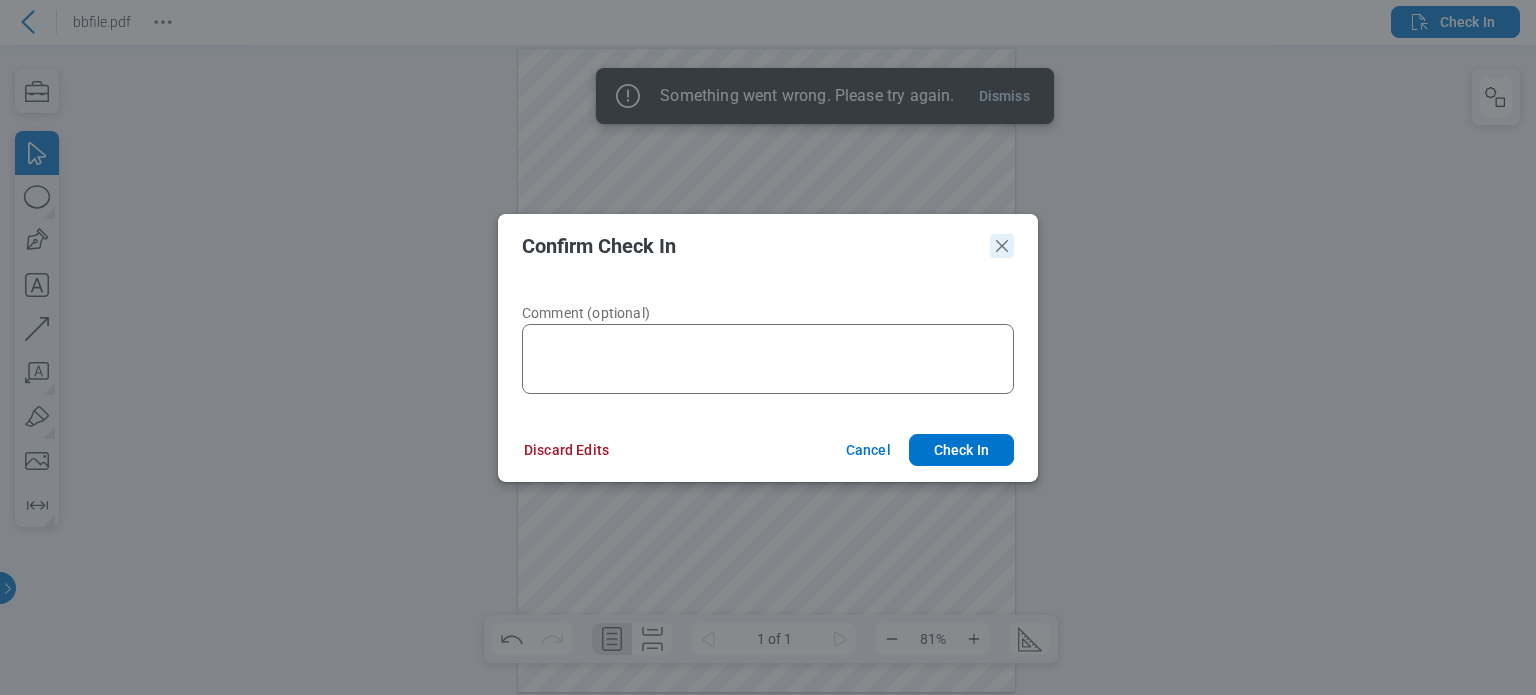 drag, startPoint x: 998, startPoint y: 246, endPoint x: 1012, endPoint y: 189, distance: 58.694122 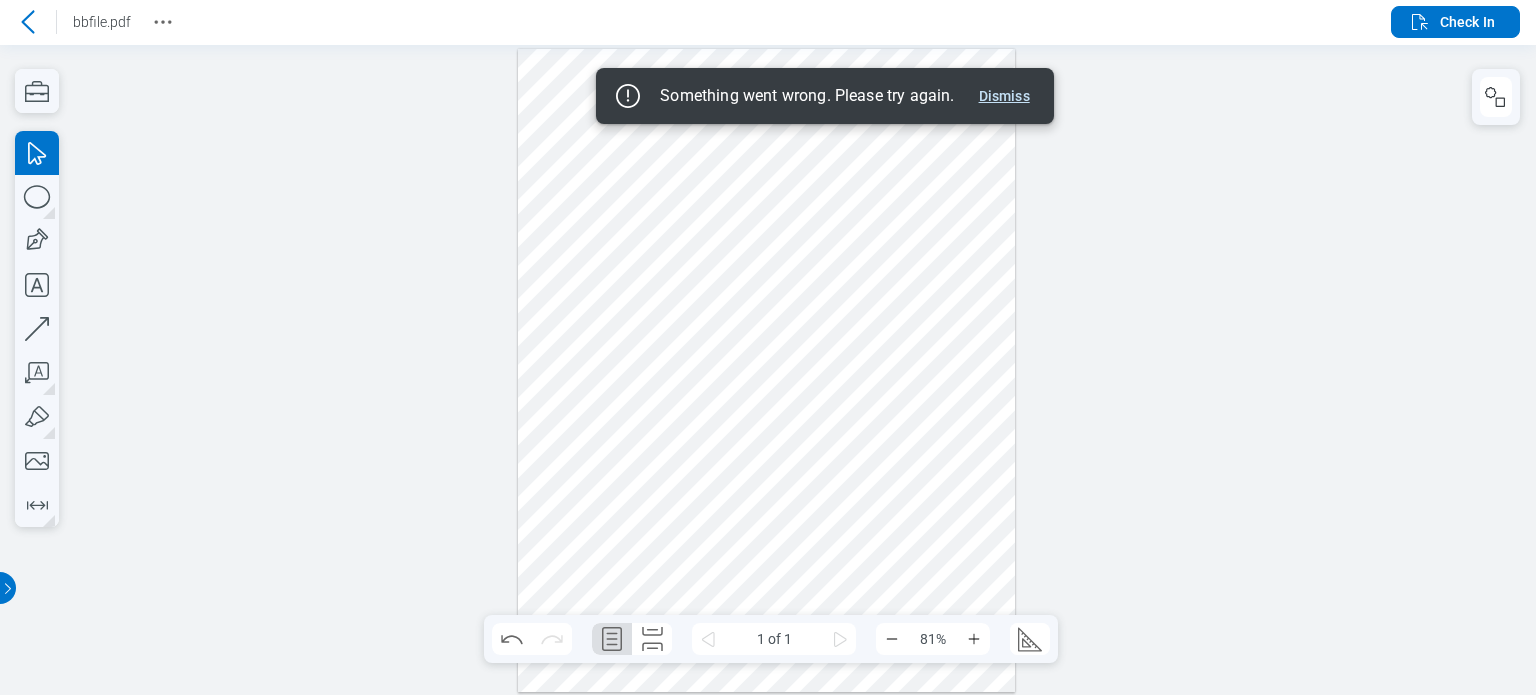 click on "Dismiss" at bounding box center [1004, 96] 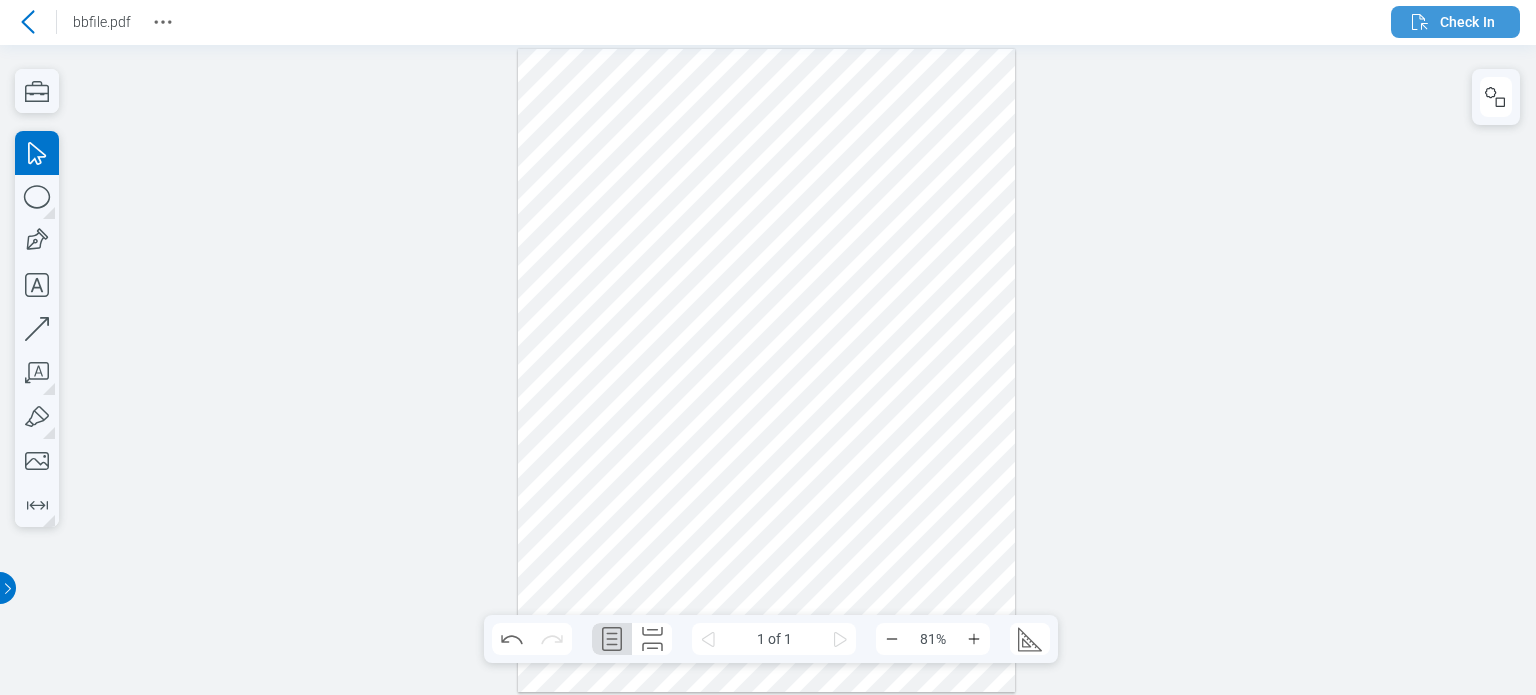 click on "Check In" at bounding box center (1467, 22) 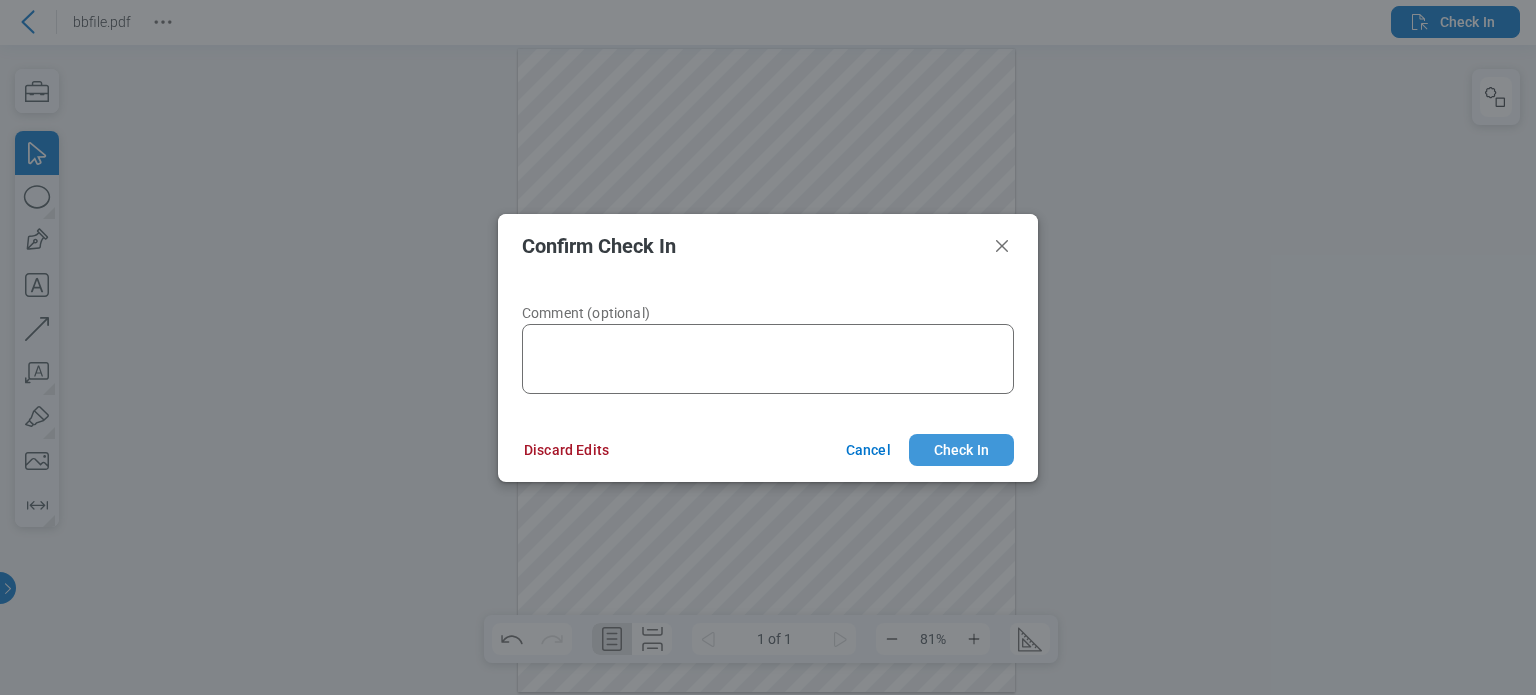 click on "Check In" at bounding box center [961, 450] 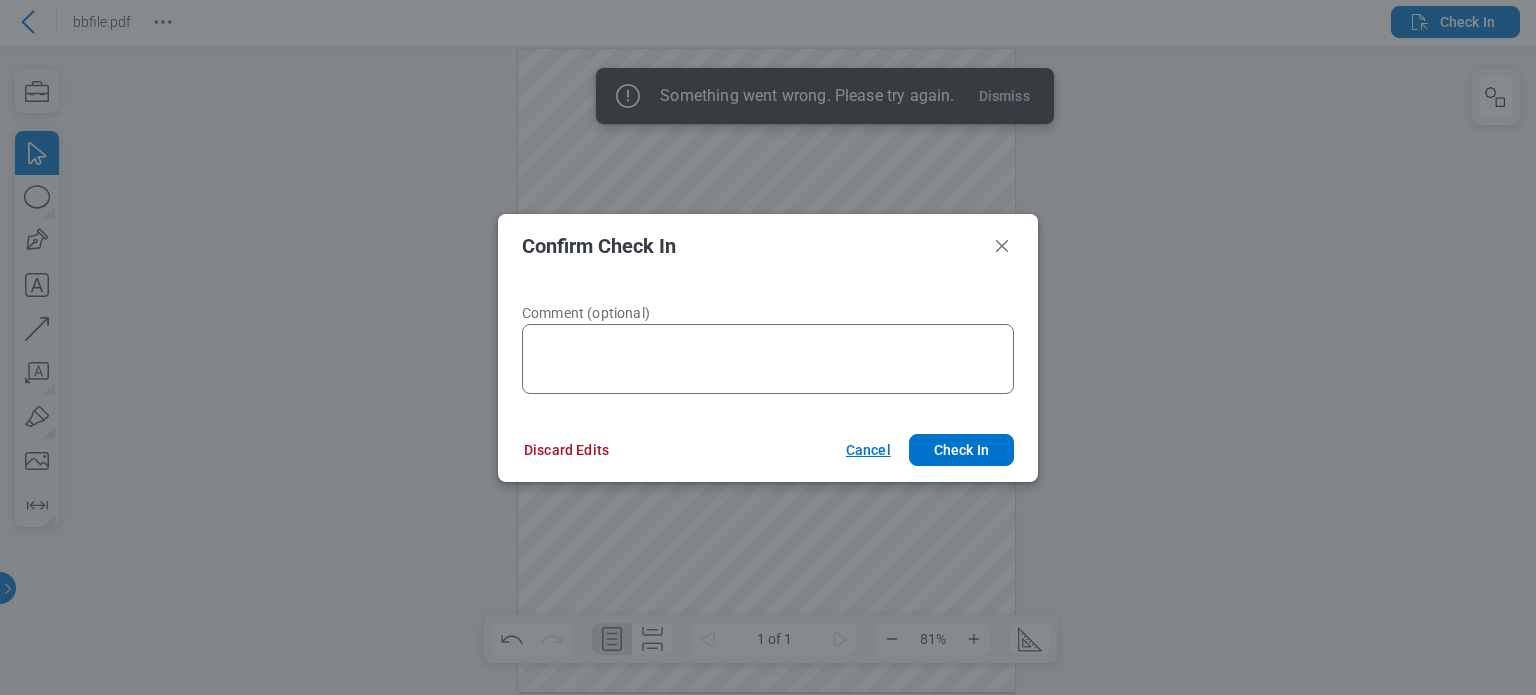 click on "Cancel" at bounding box center (865, 450) 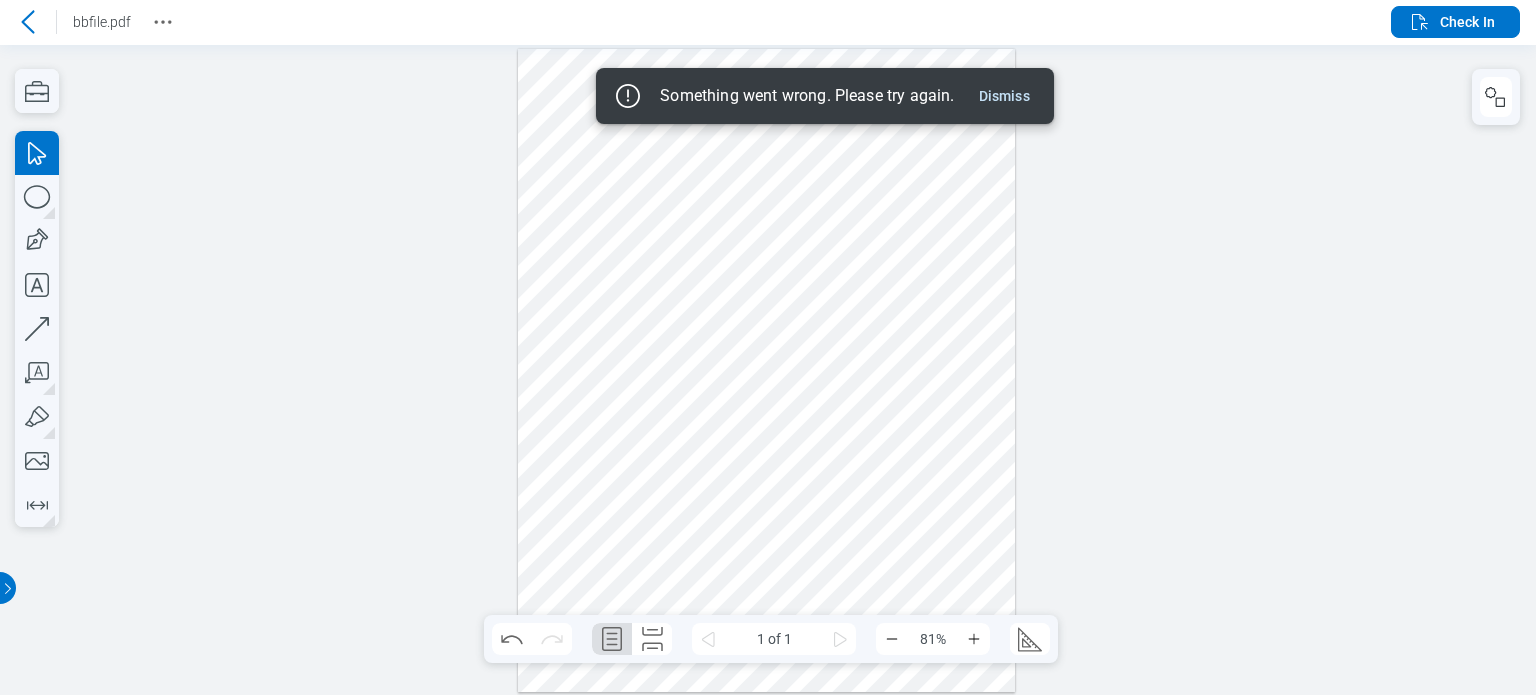 click 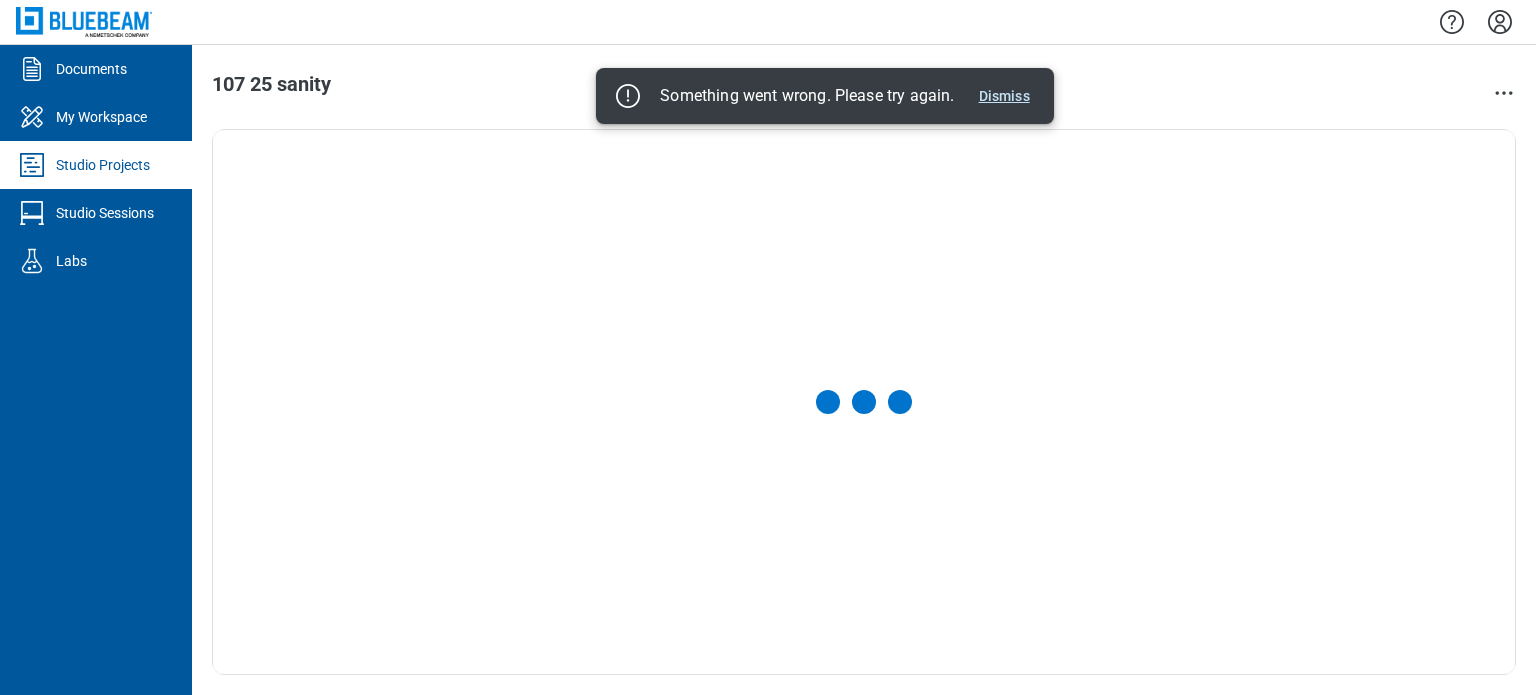 click on "Dismiss" at bounding box center (1004, 96) 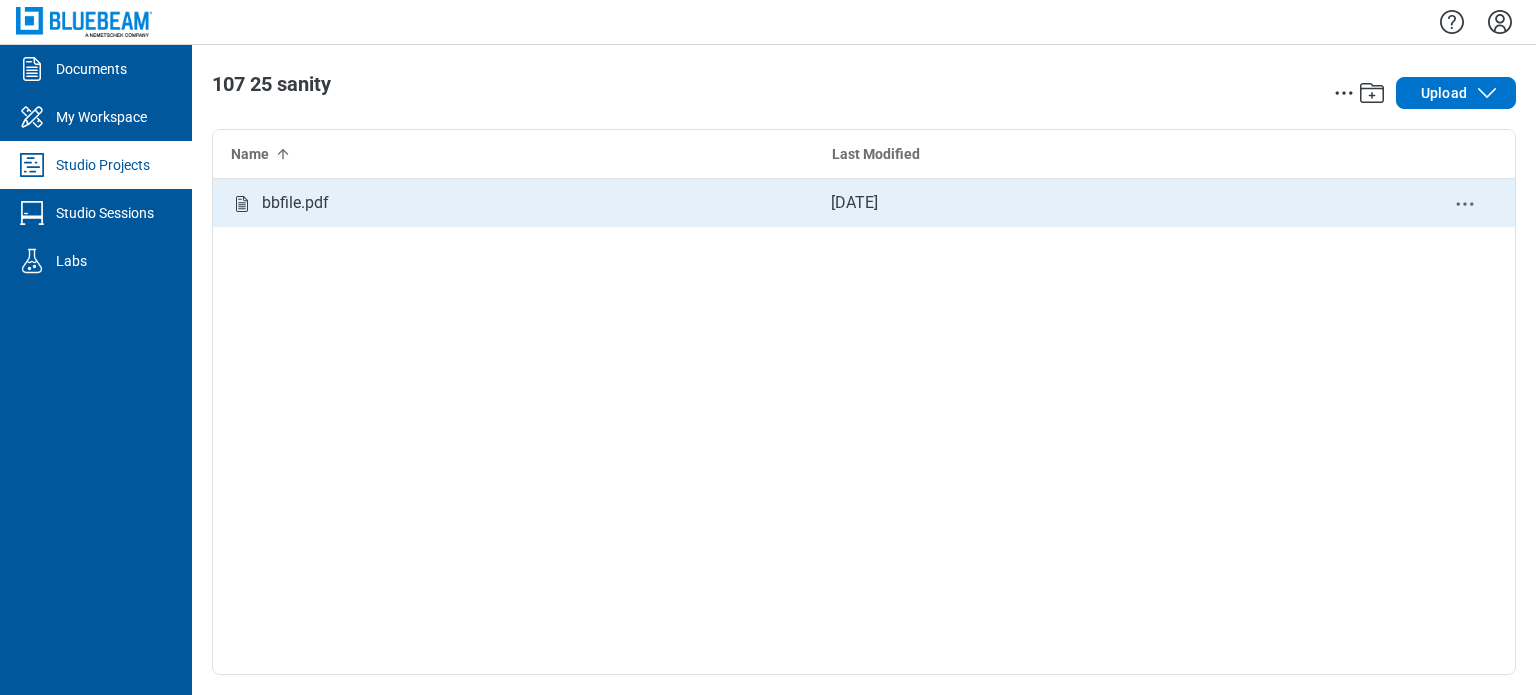 click 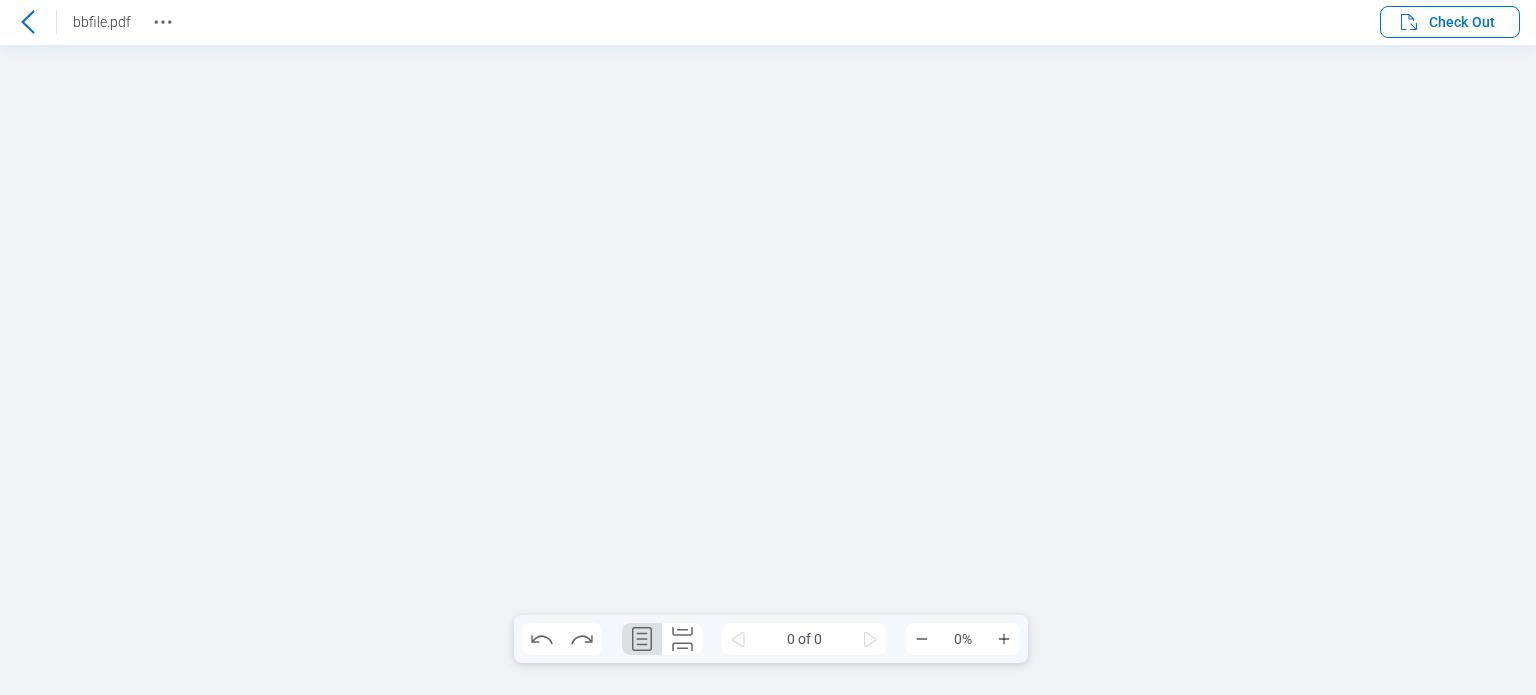 scroll, scrollTop: 0, scrollLeft: 0, axis: both 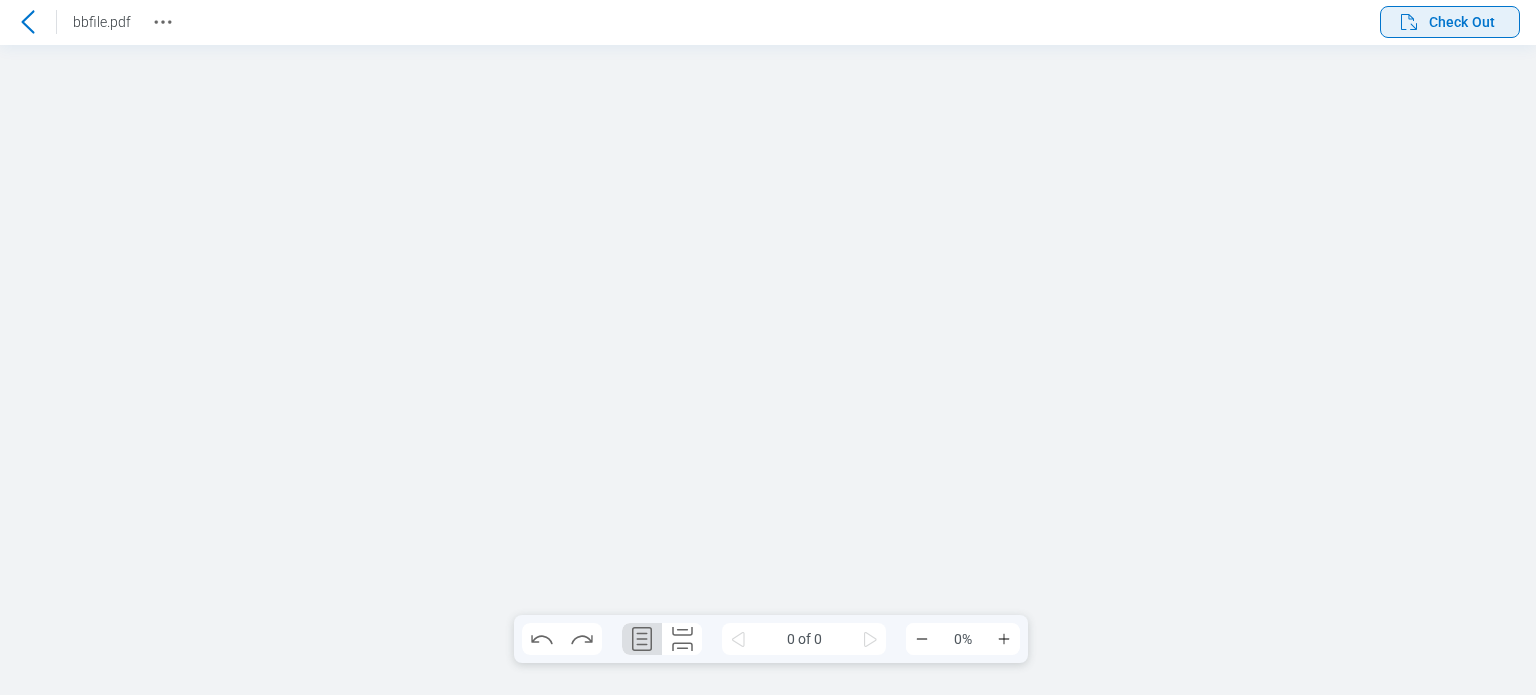 click on "Check Out" at bounding box center [1450, 22] 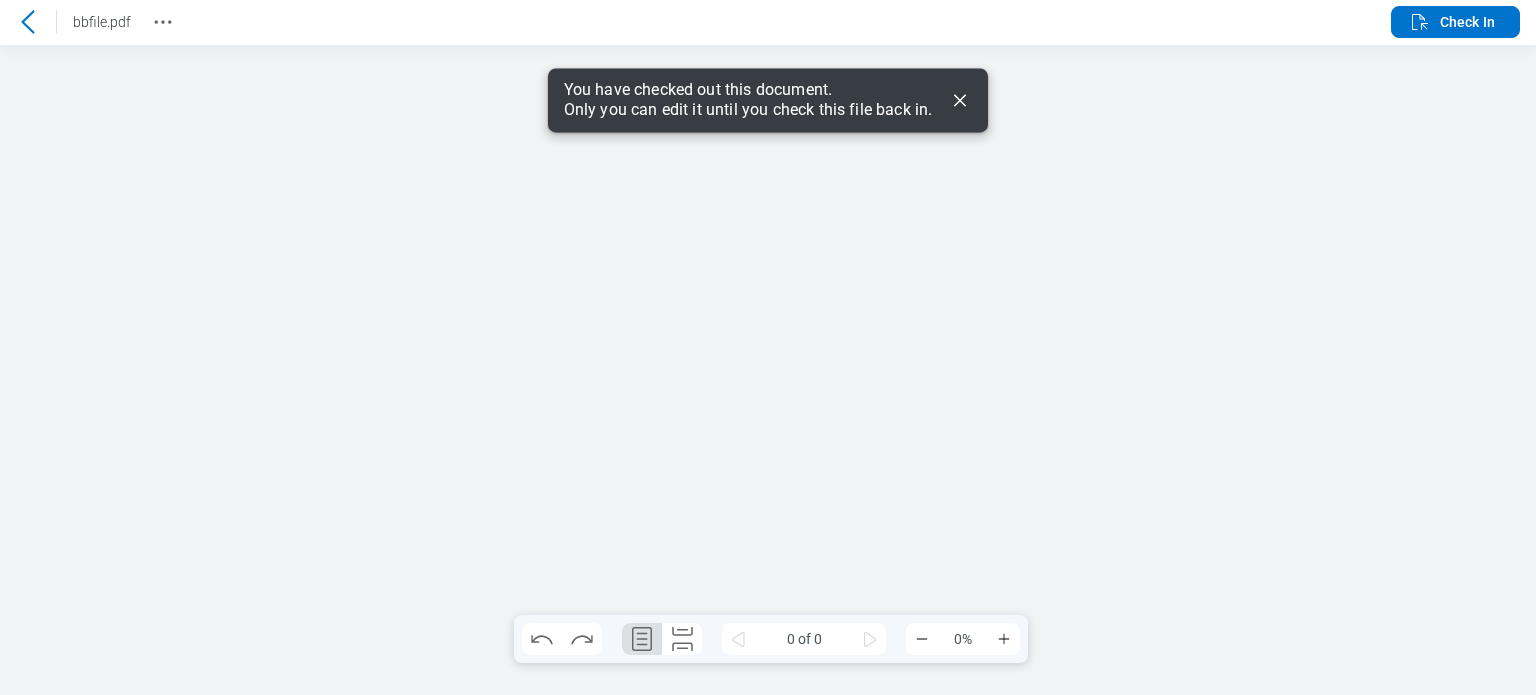 scroll, scrollTop: 0, scrollLeft: 0, axis: both 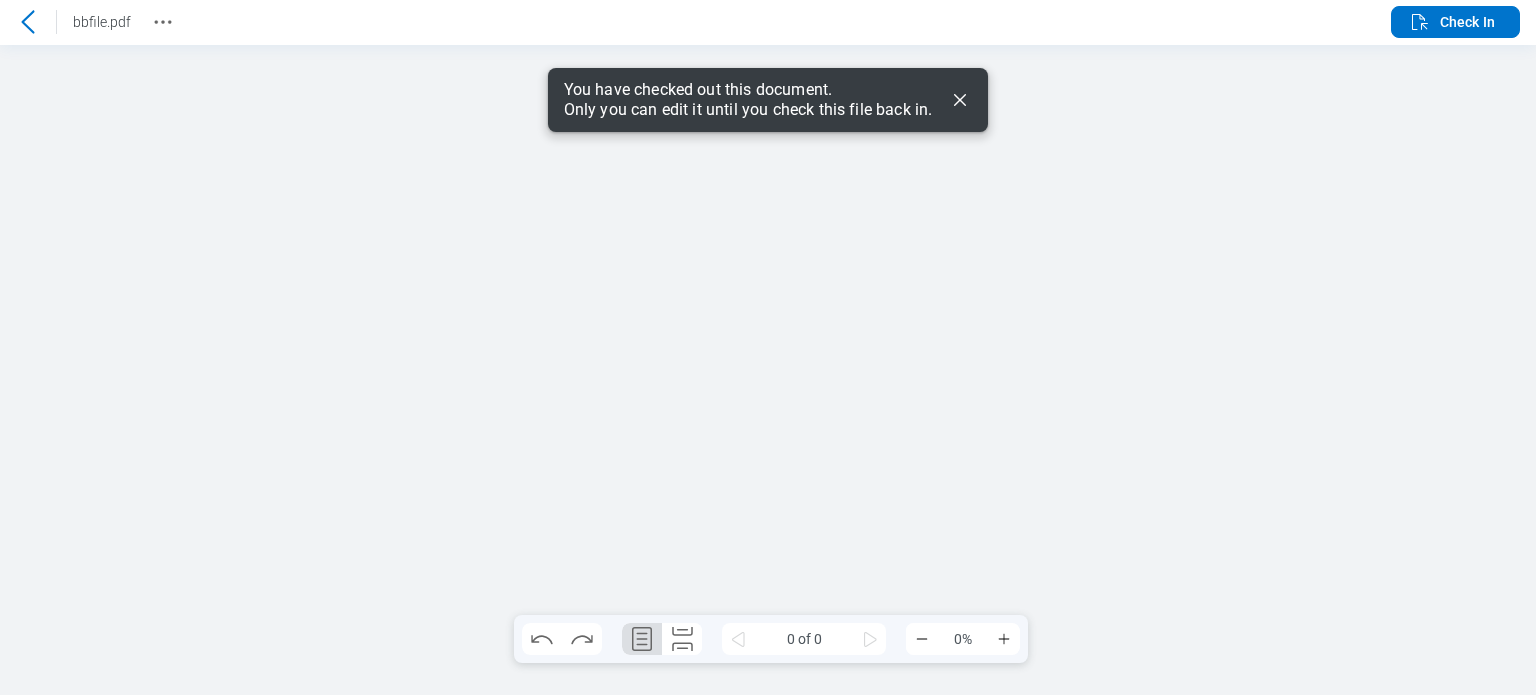 click 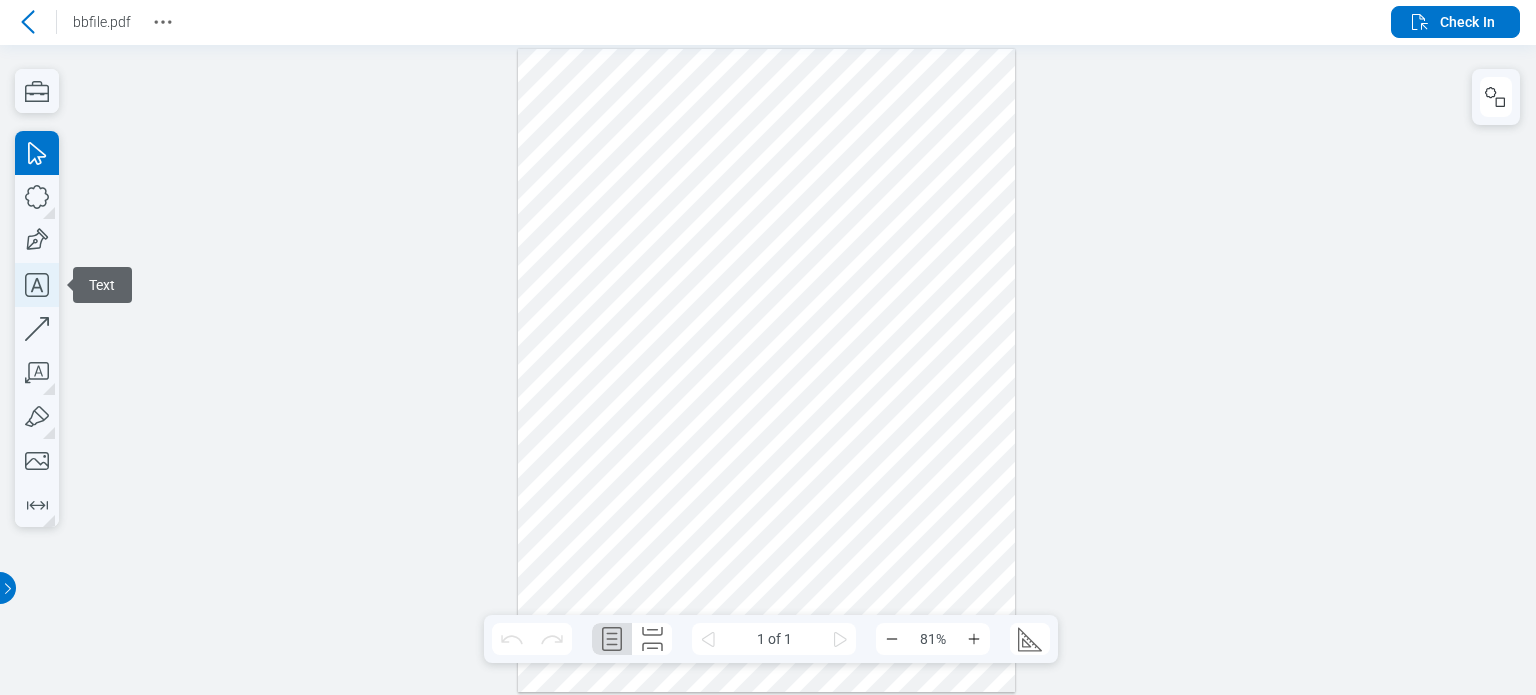 click 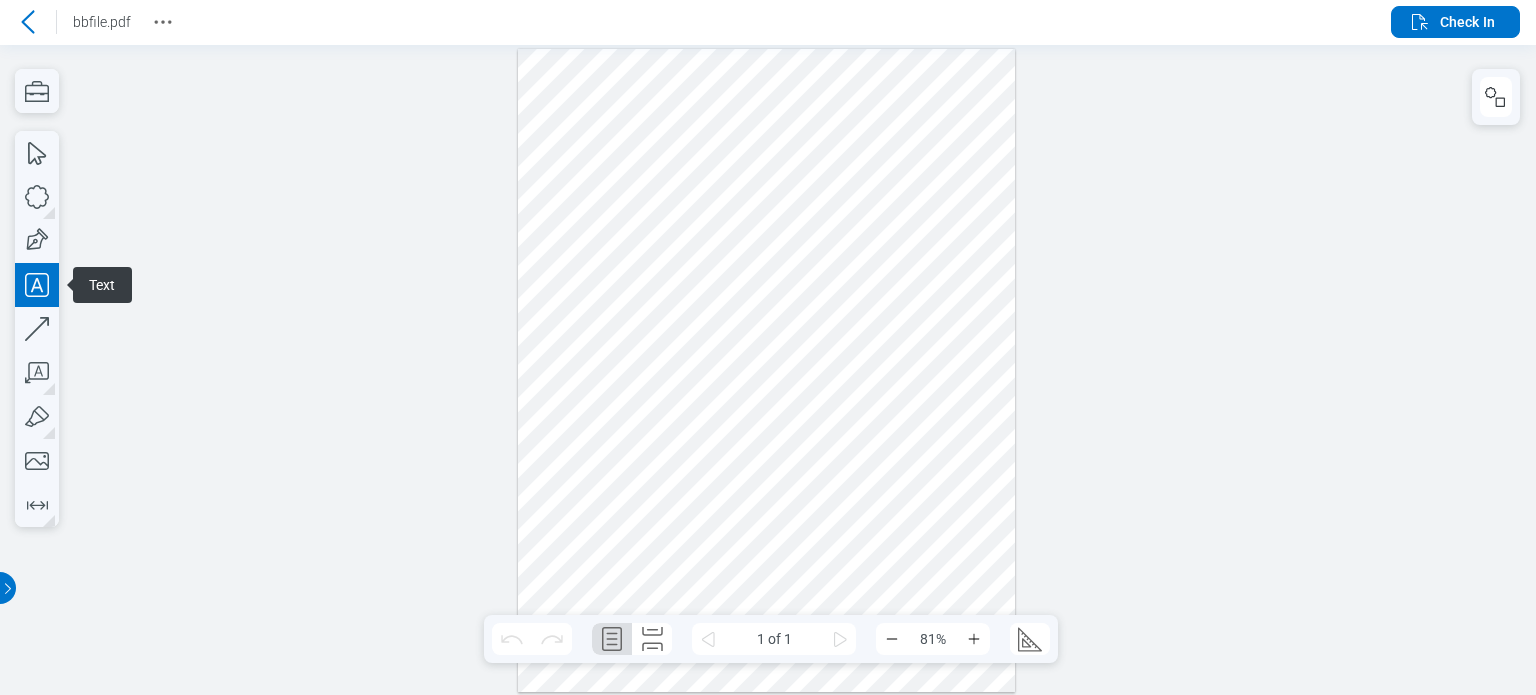 click at bounding box center [766, 370] 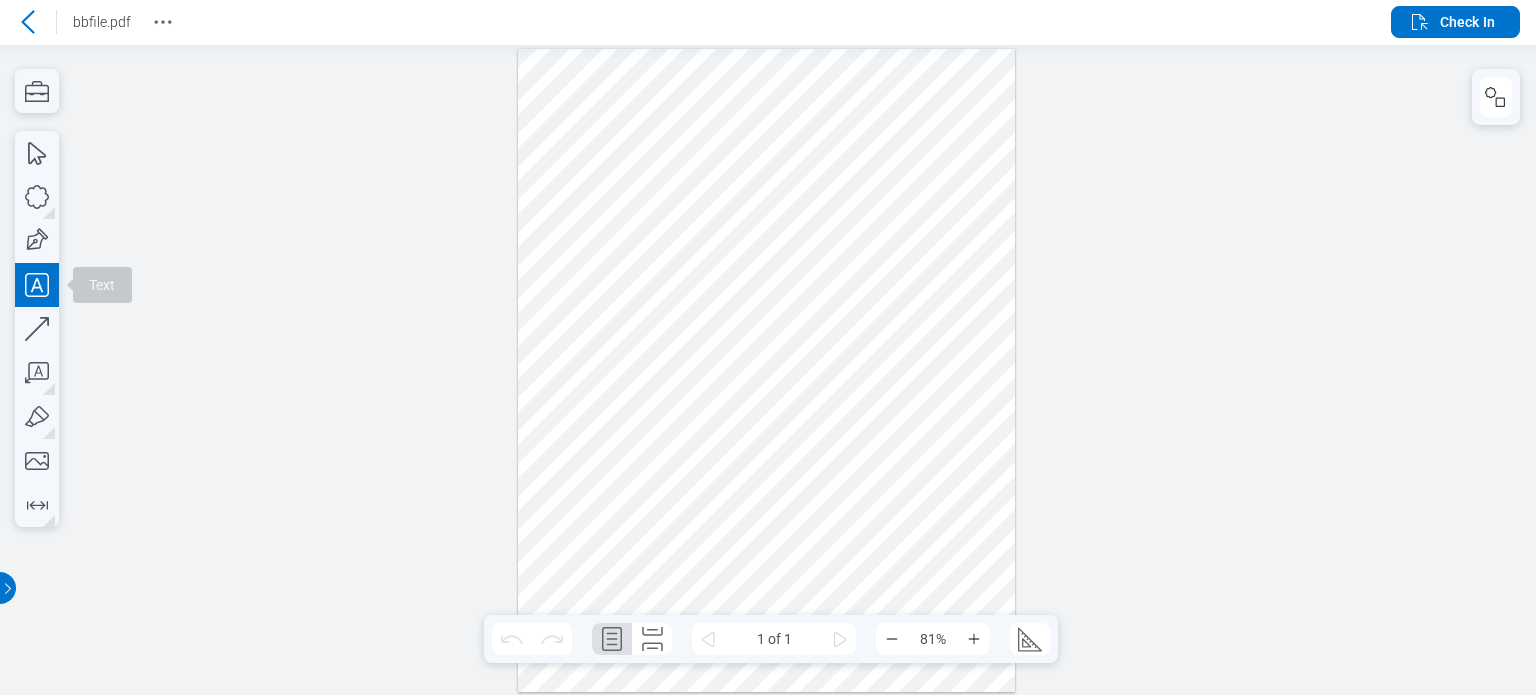 type 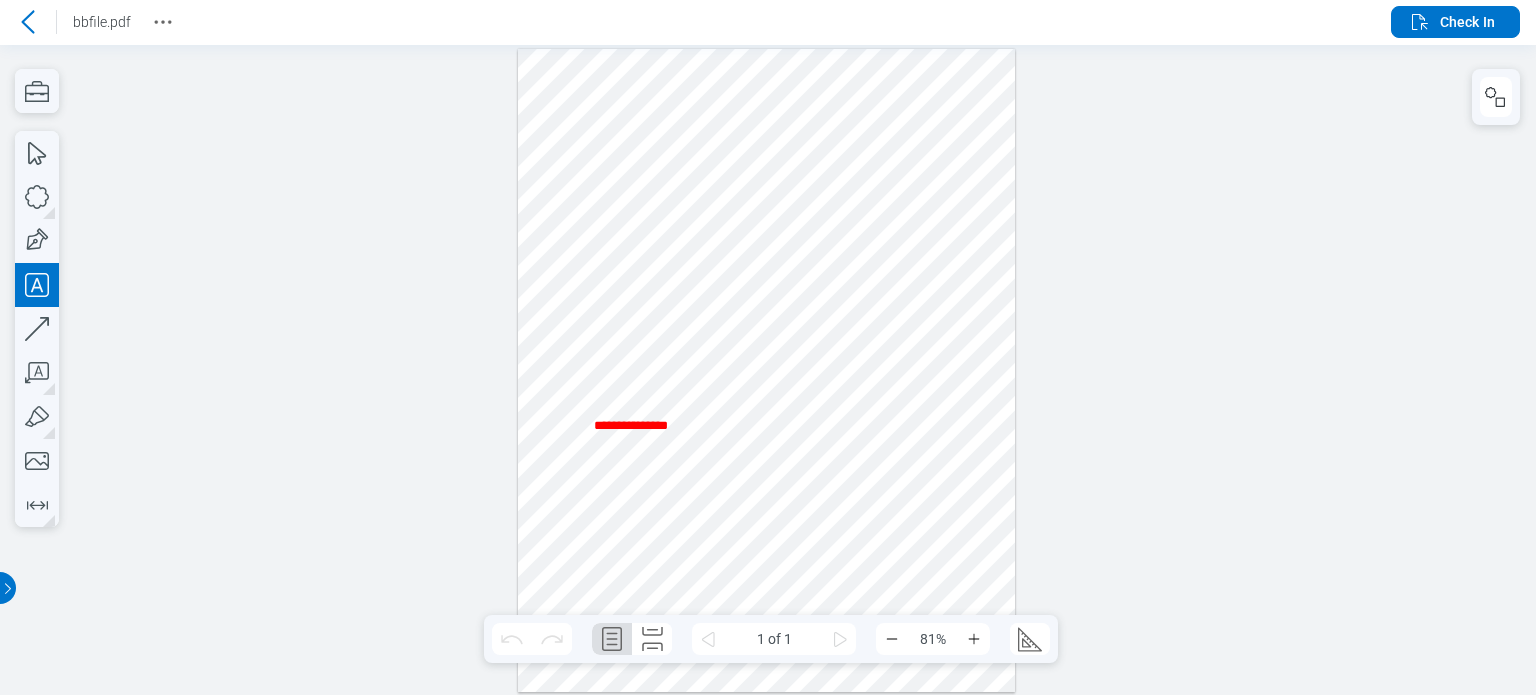 click at bounding box center [766, 370] 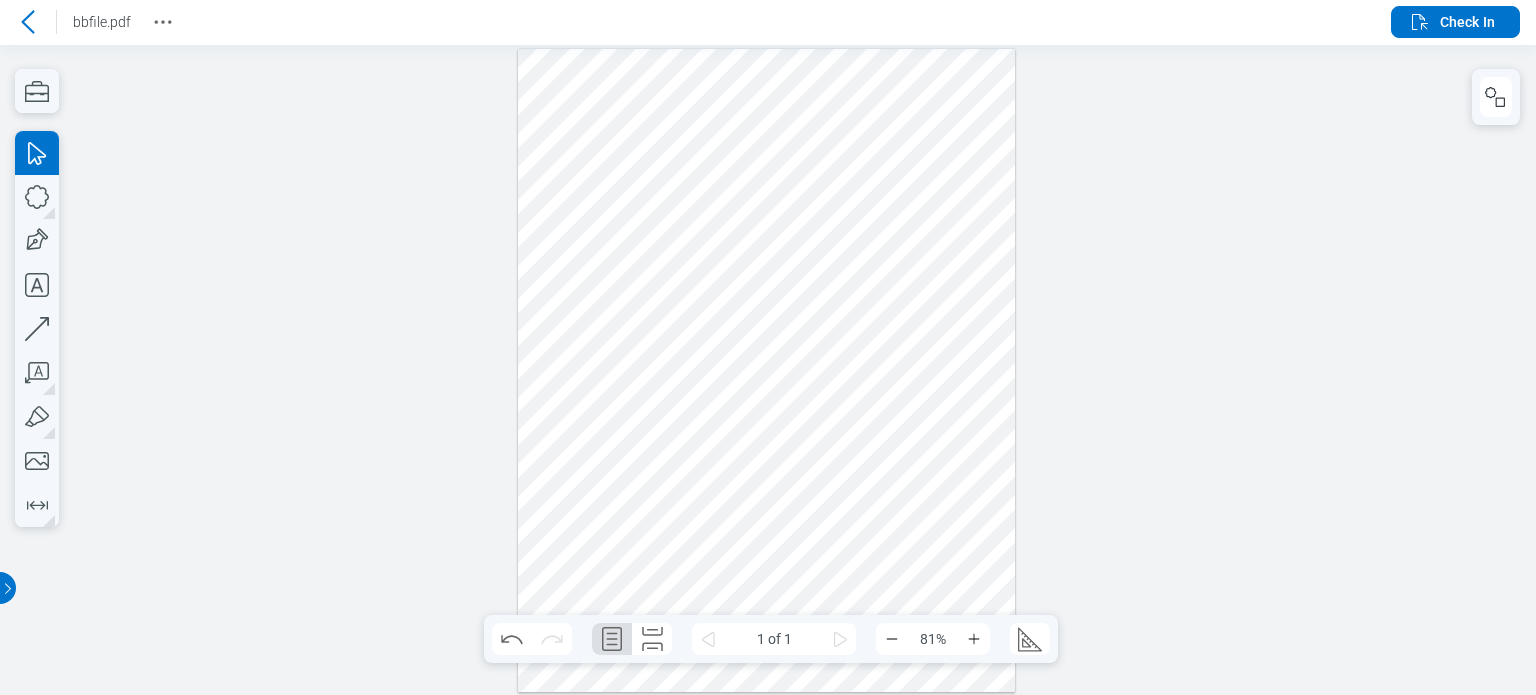 click at bounding box center [766, 370] 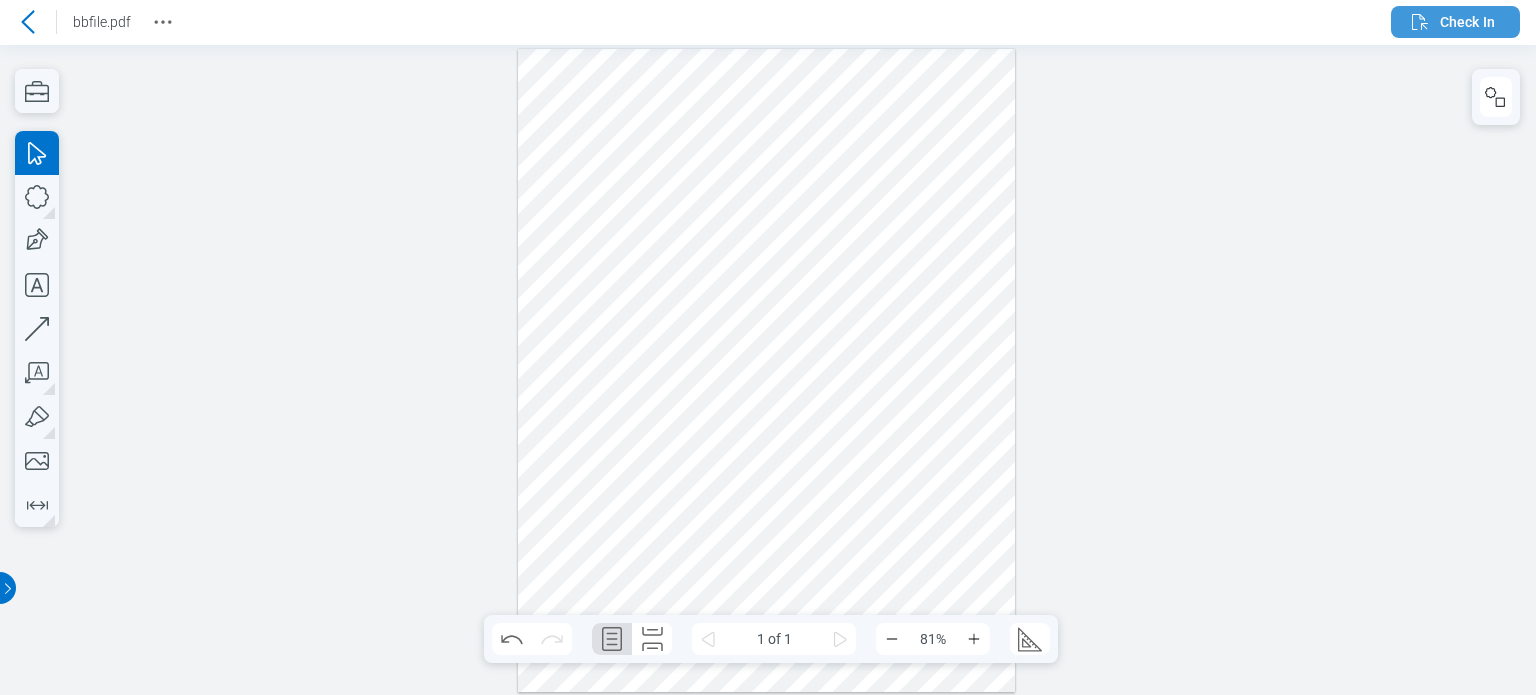 click on "Check In" at bounding box center (1467, 22) 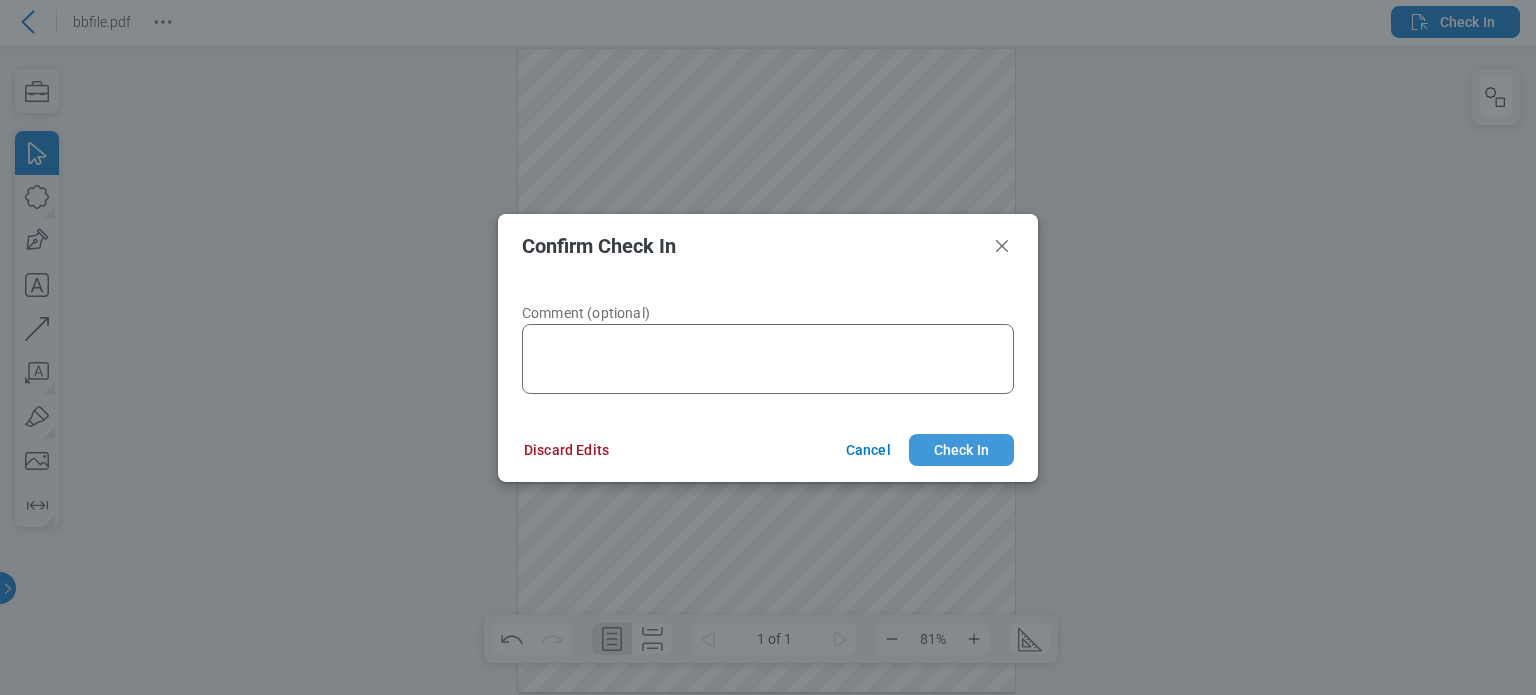 click on "Check In" at bounding box center (961, 450) 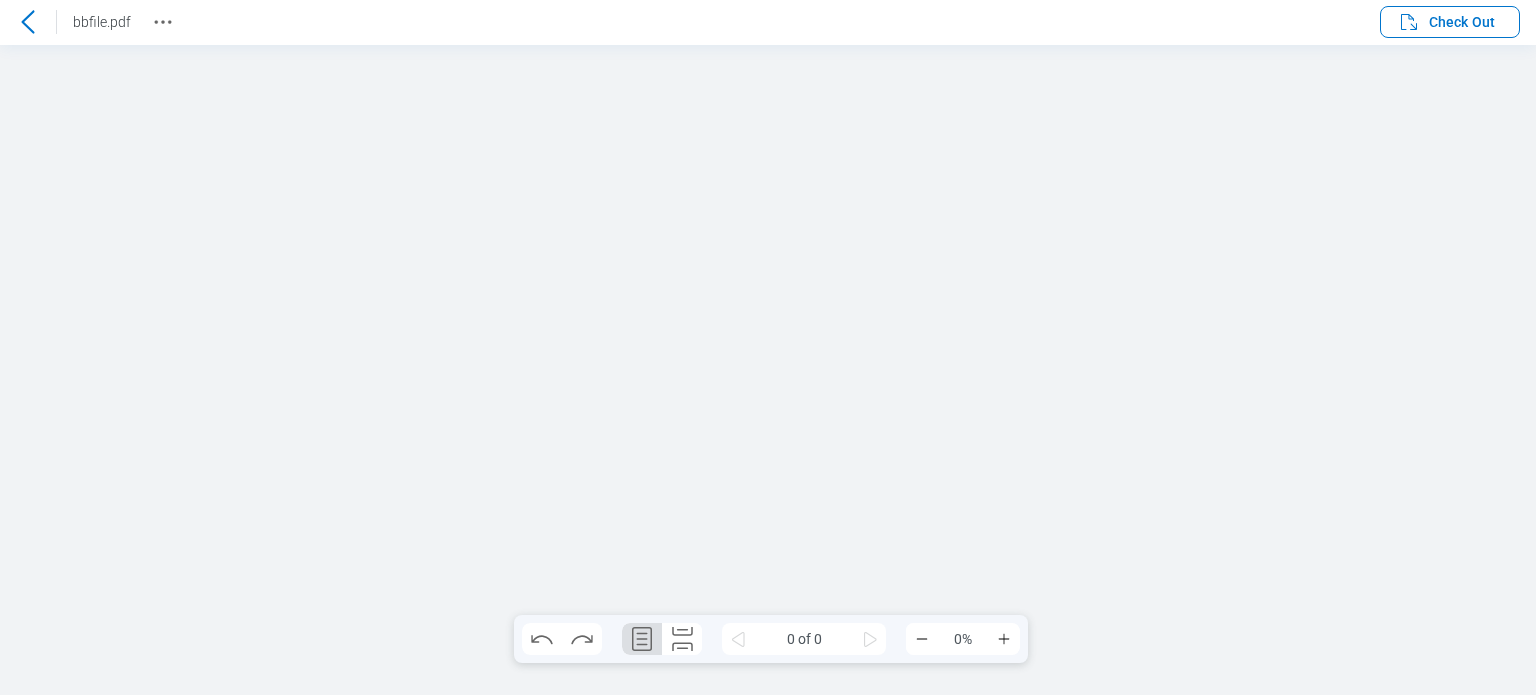 scroll, scrollTop: 0, scrollLeft: 0, axis: both 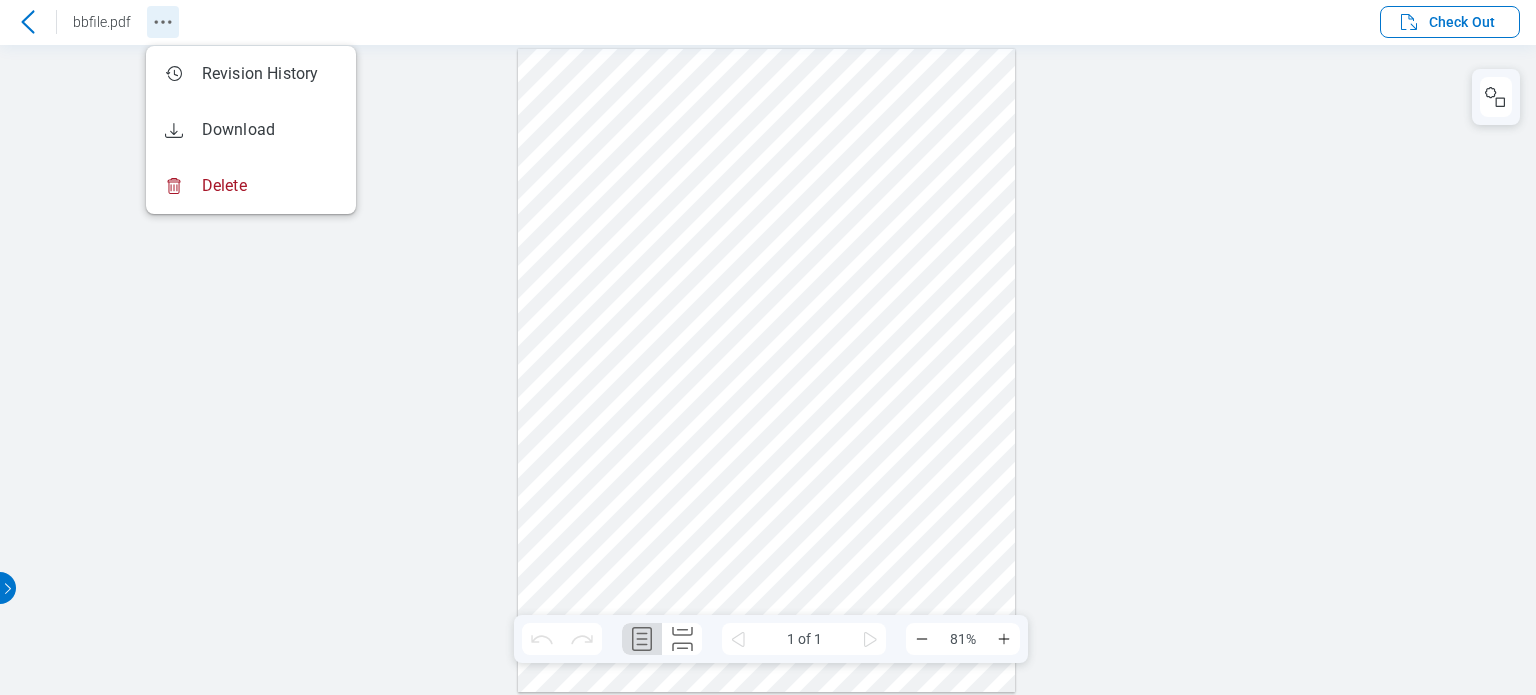 click 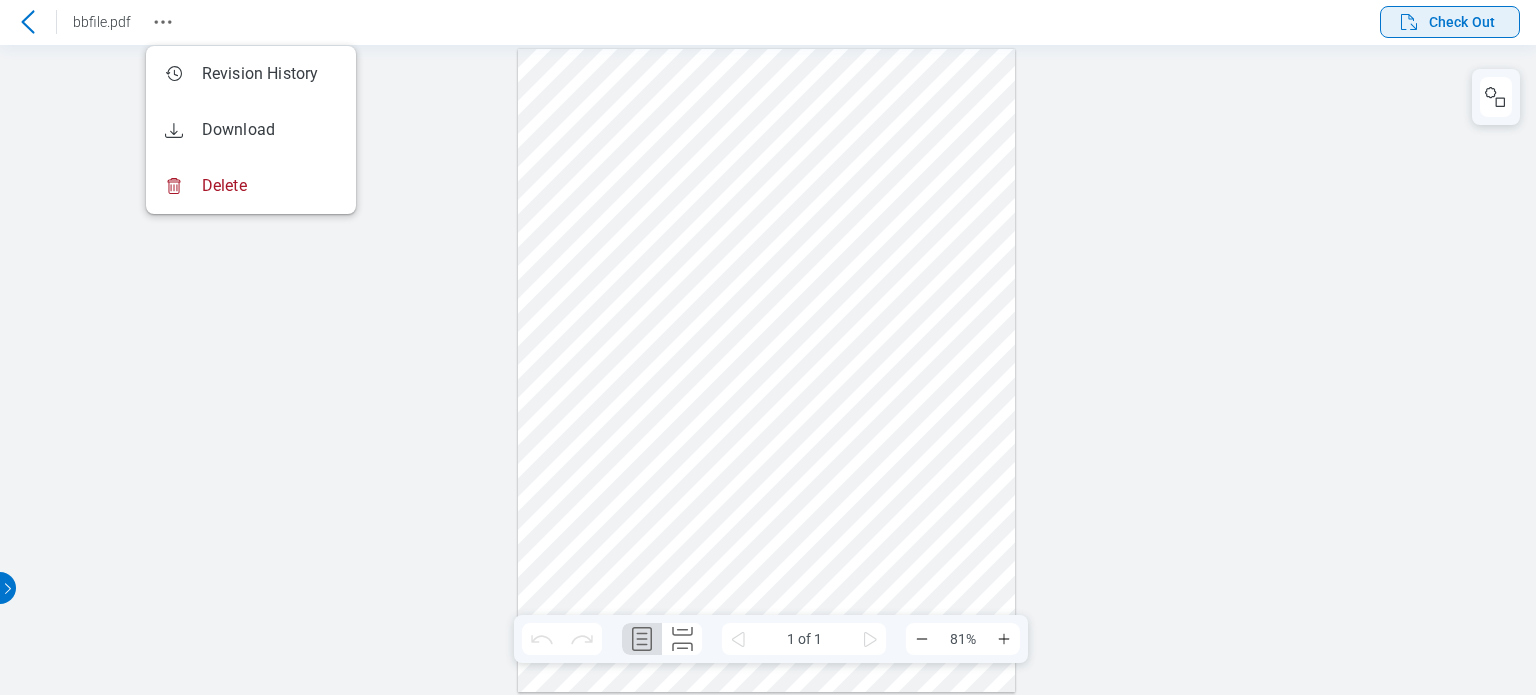 click on "Check Out" at bounding box center [1462, 22] 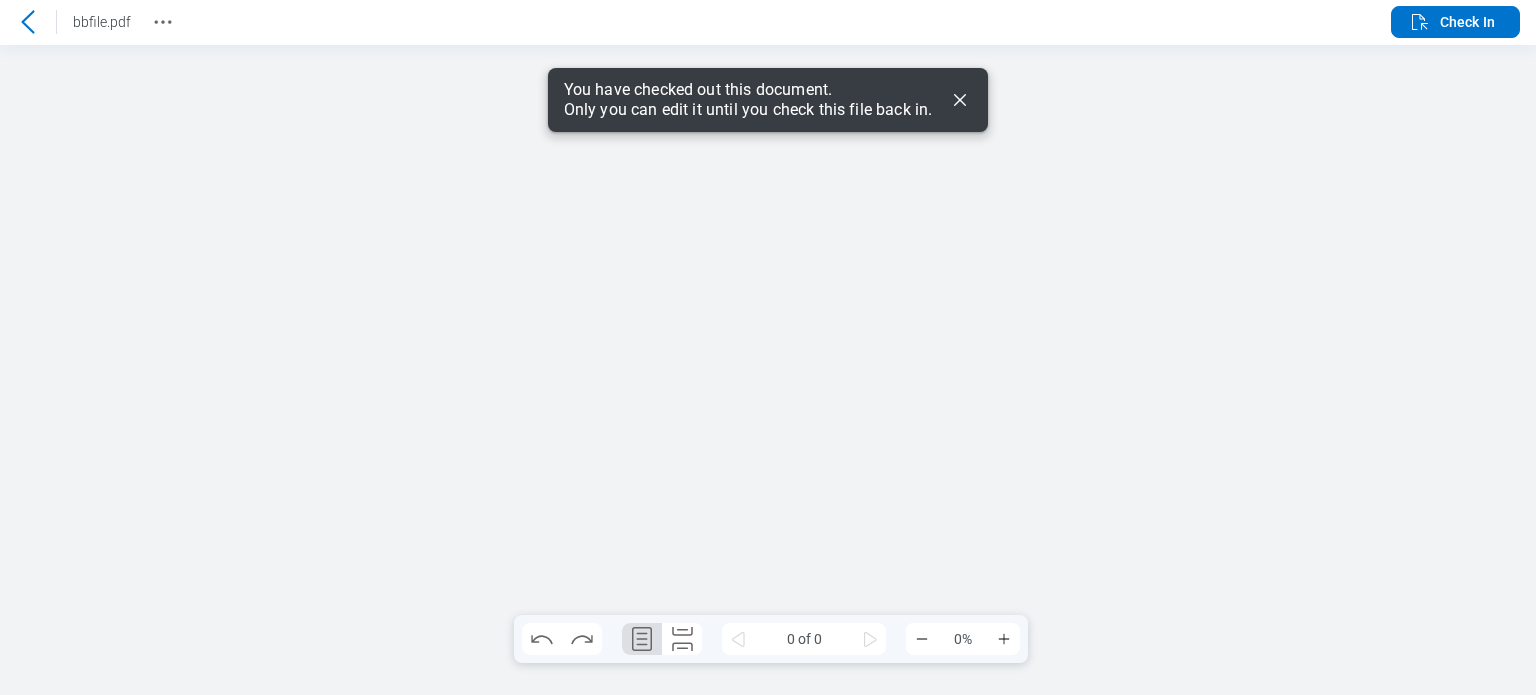 scroll, scrollTop: 0, scrollLeft: 0, axis: both 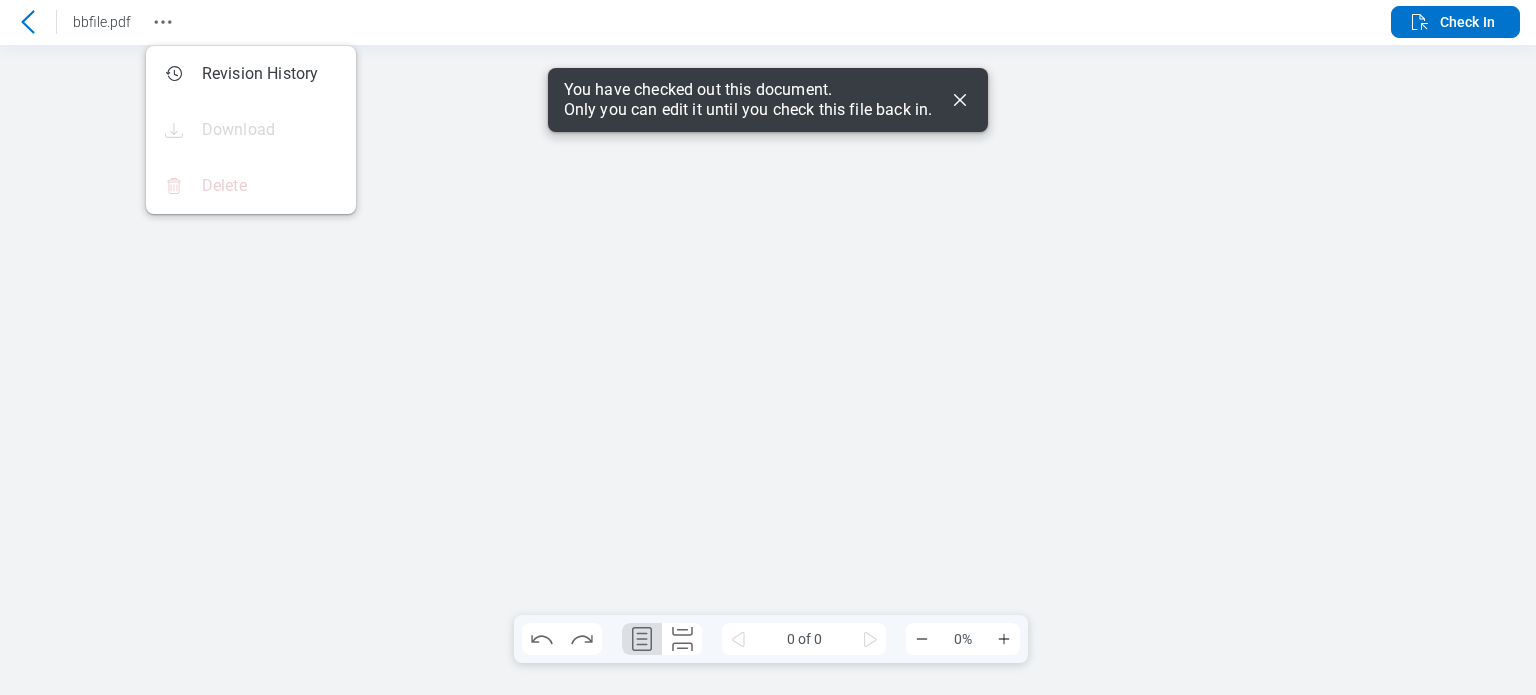 click 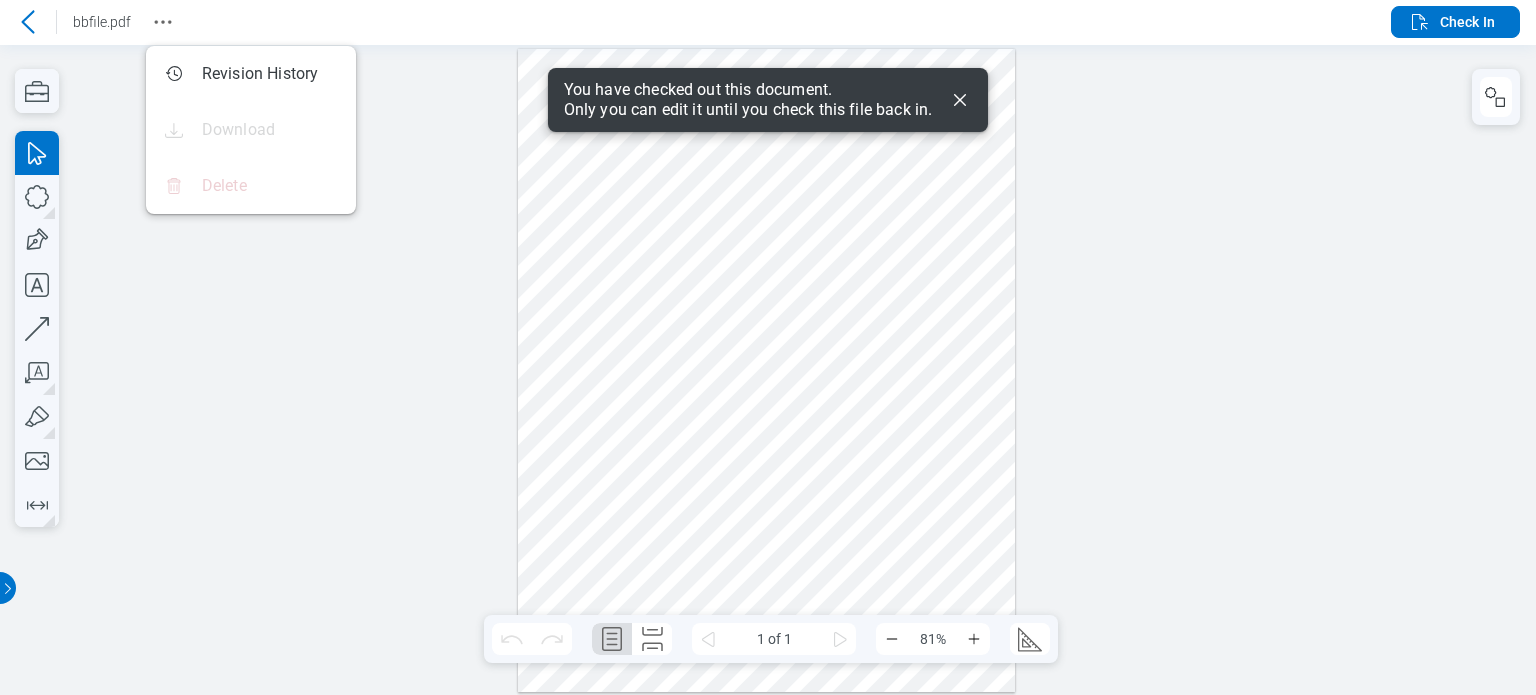 click 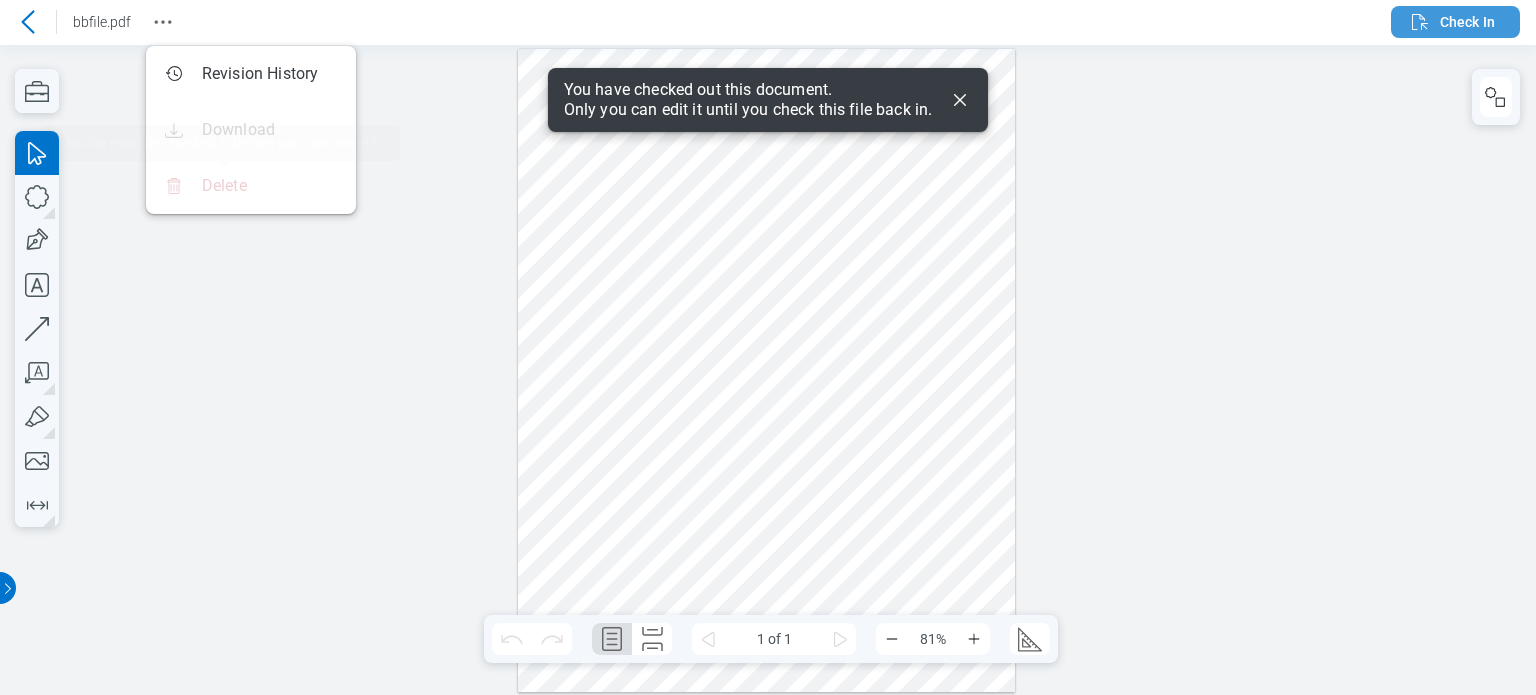 click 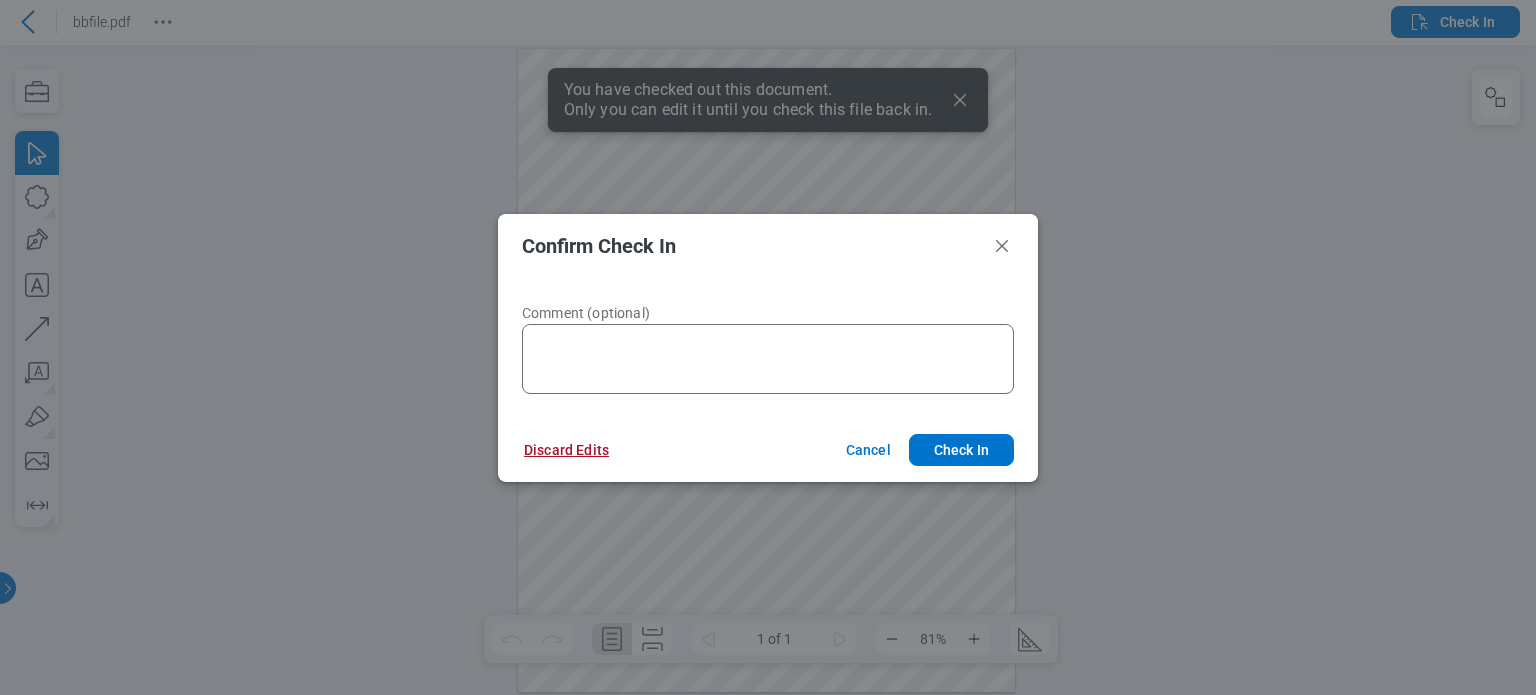 click on "Discard Edits" at bounding box center [566, 450] 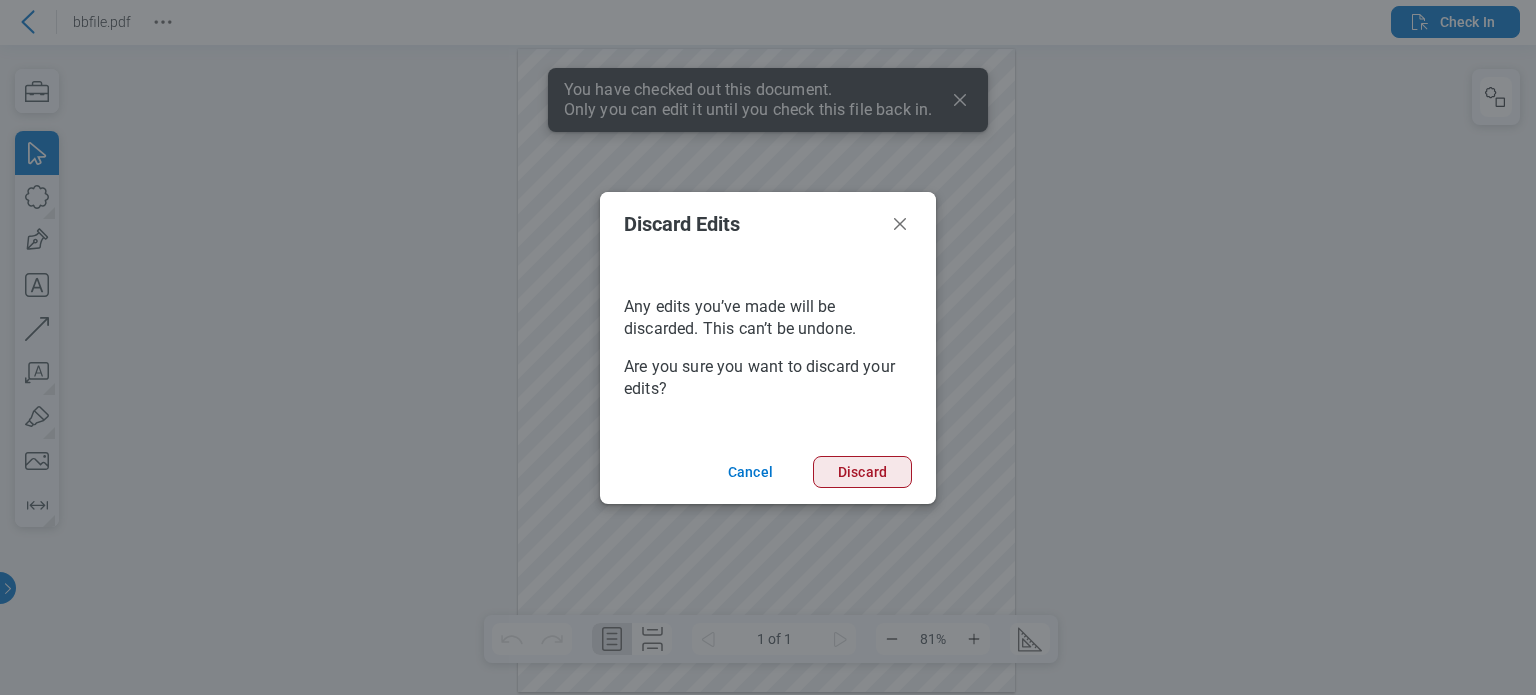 click on "Discard" at bounding box center (862, 472) 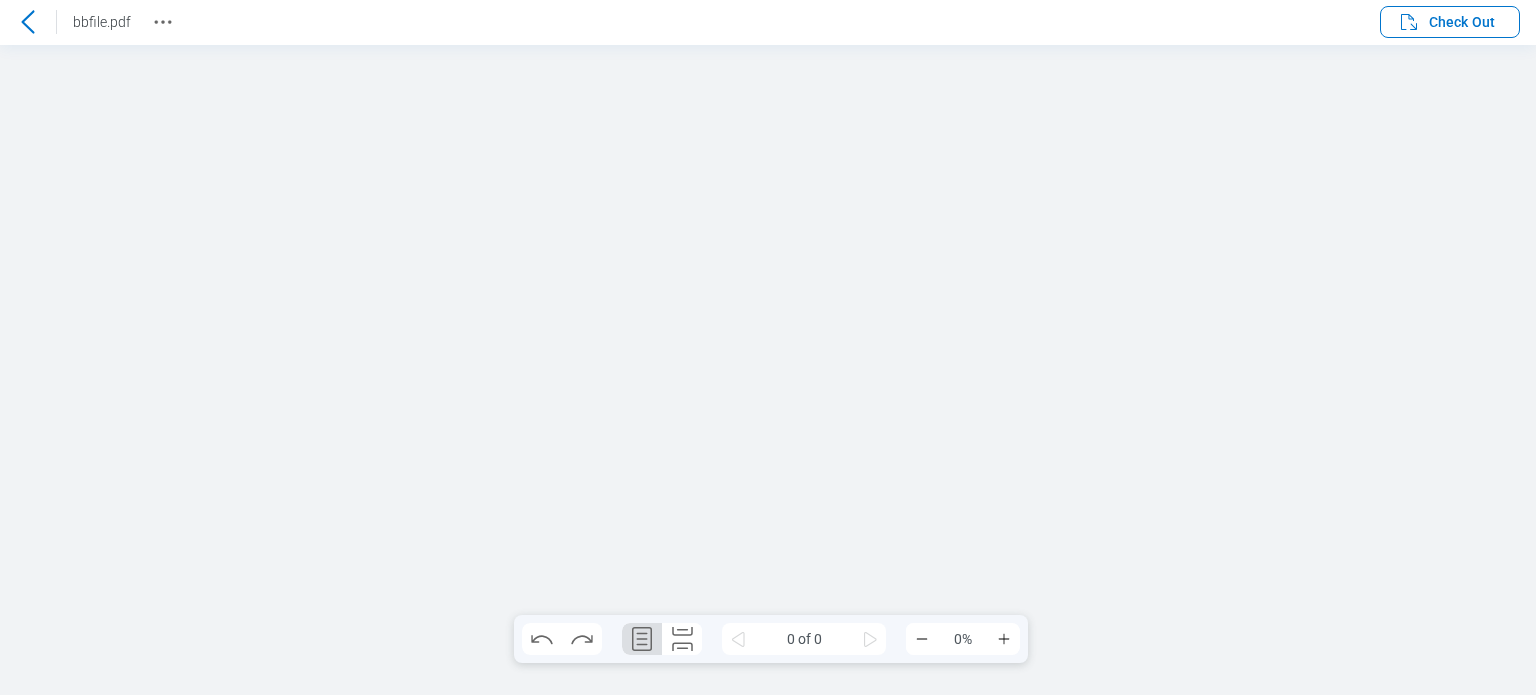 scroll, scrollTop: 0, scrollLeft: 0, axis: both 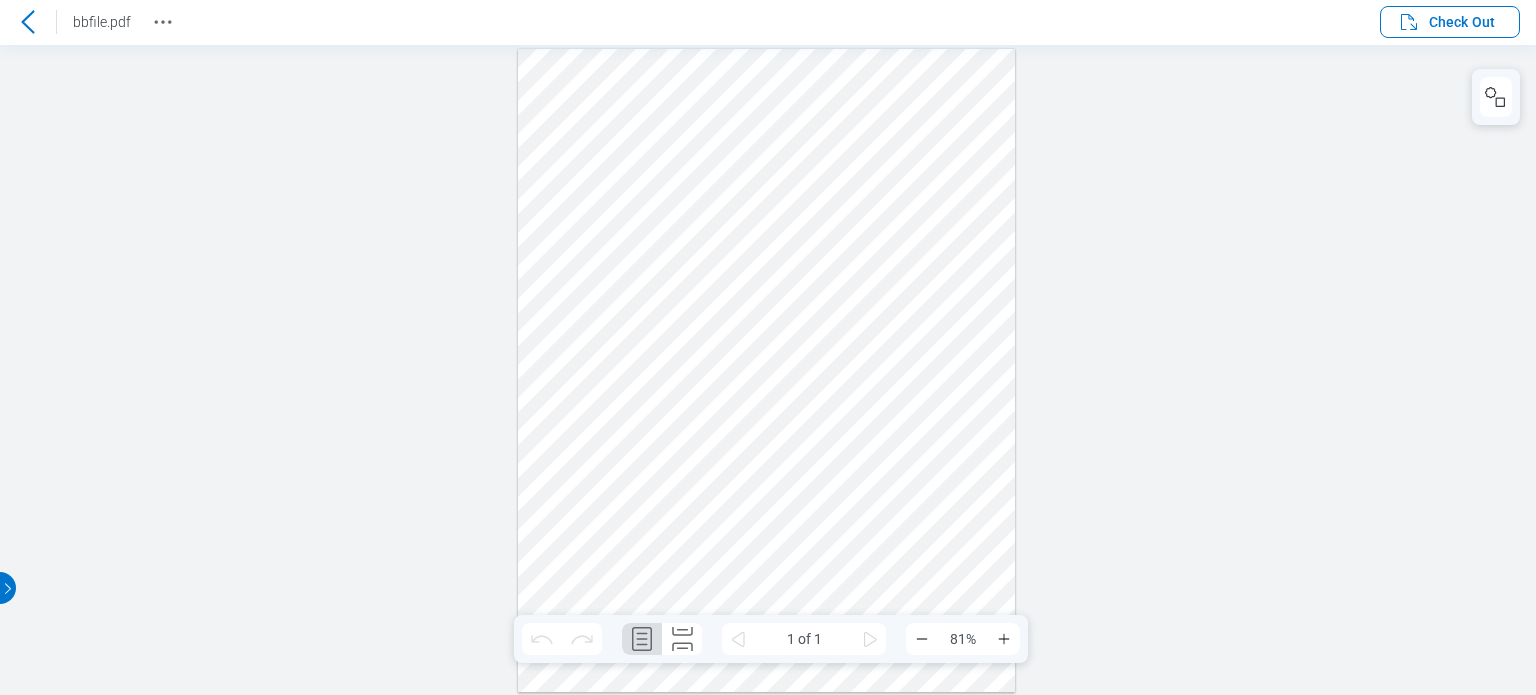 drag, startPoint x: 20, startPoint y: 67, endPoint x: 96, endPoint y: 164, distance: 123.22743 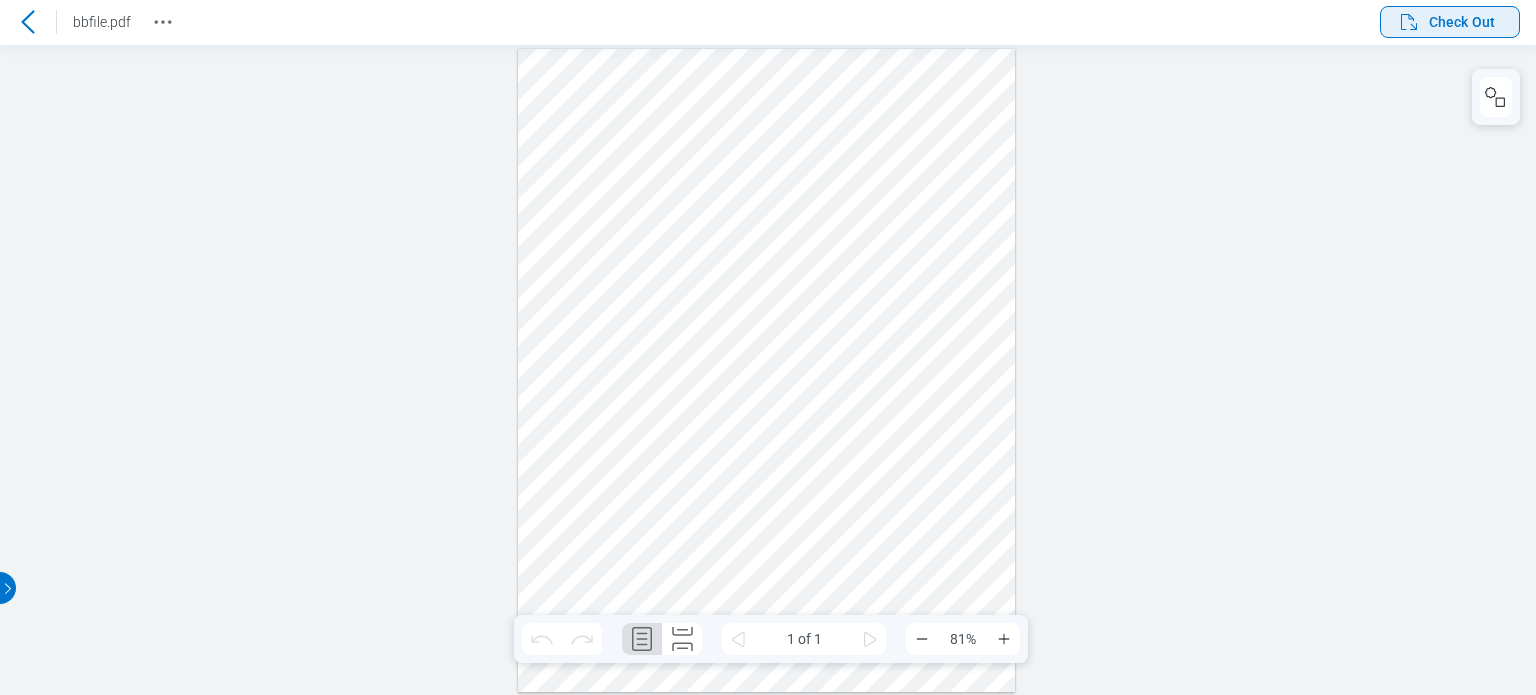 click on "Check Out" at bounding box center [1462, 22] 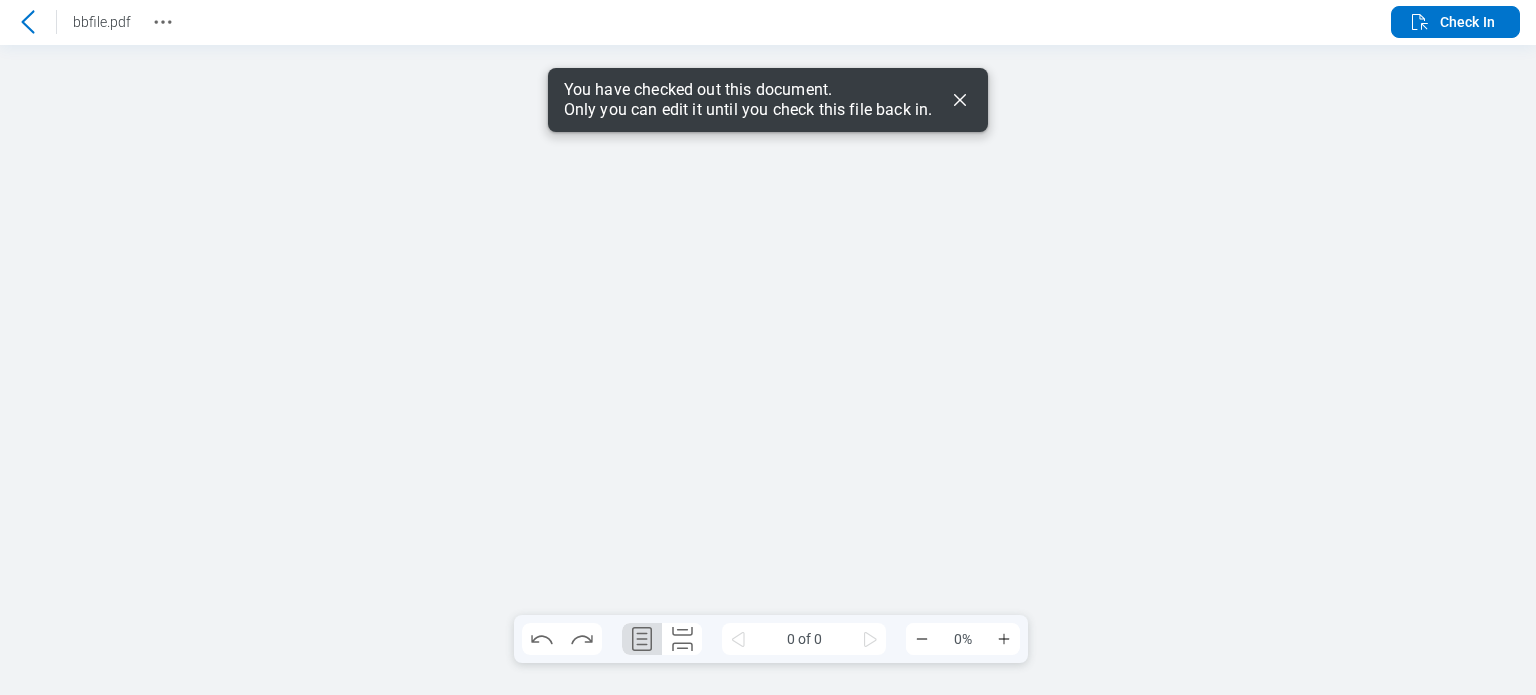 scroll, scrollTop: 0, scrollLeft: 0, axis: both 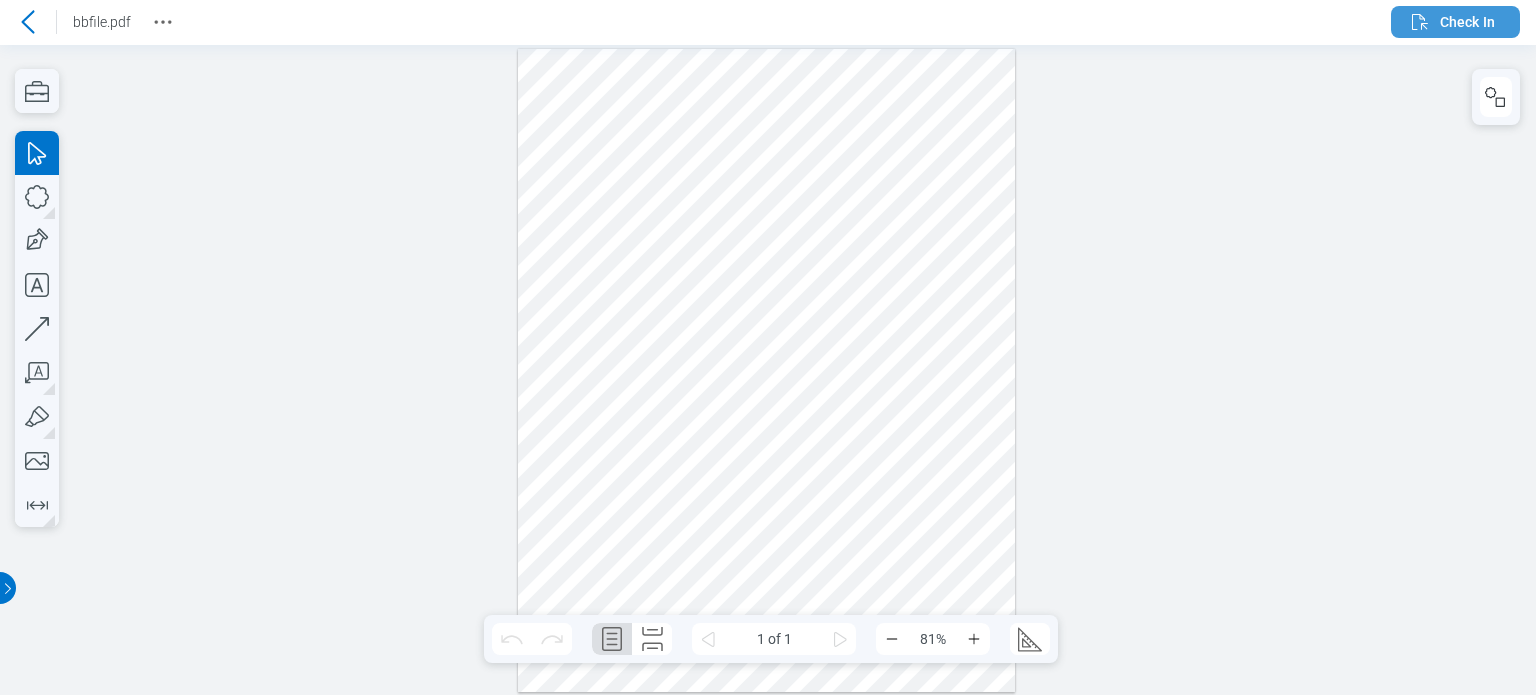 click on "Check In" at bounding box center (1455, 22) 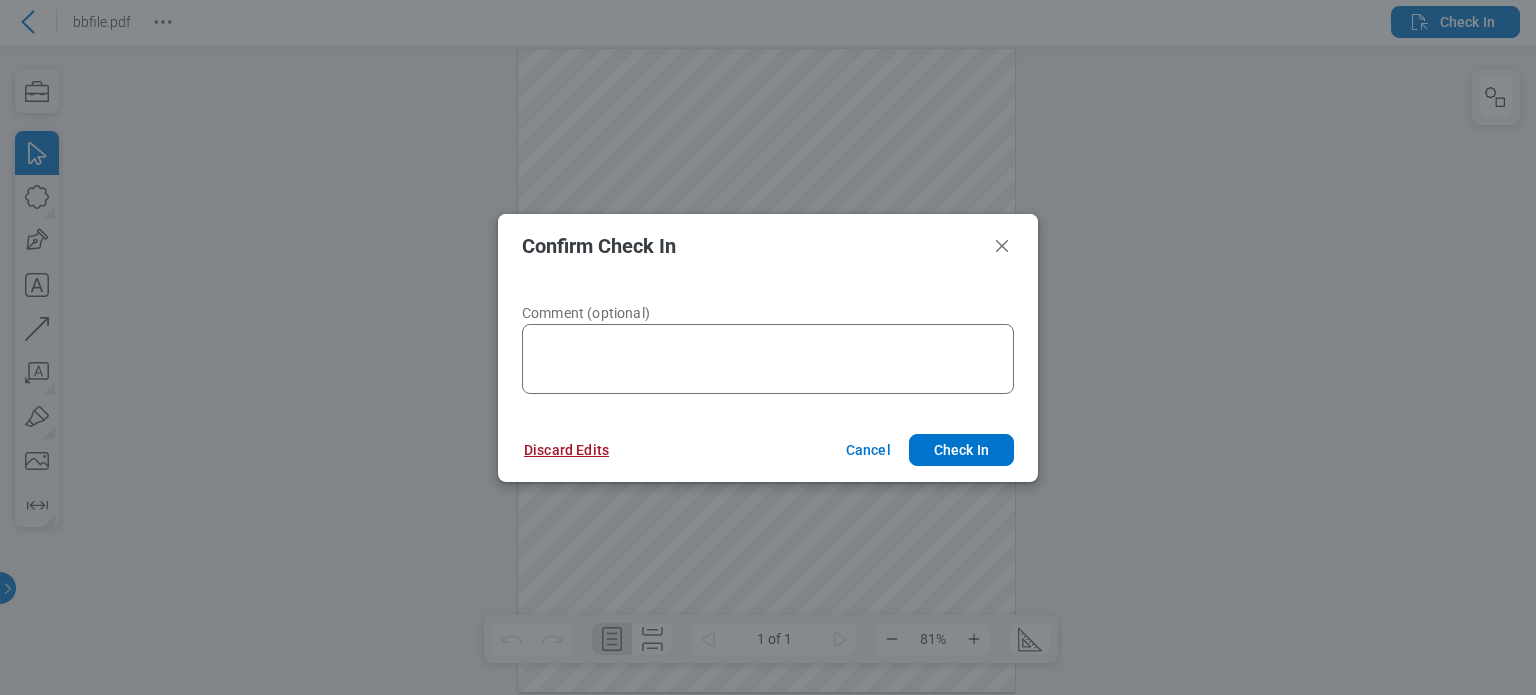 click on "Discard Edits" at bounding box center [566, 450] 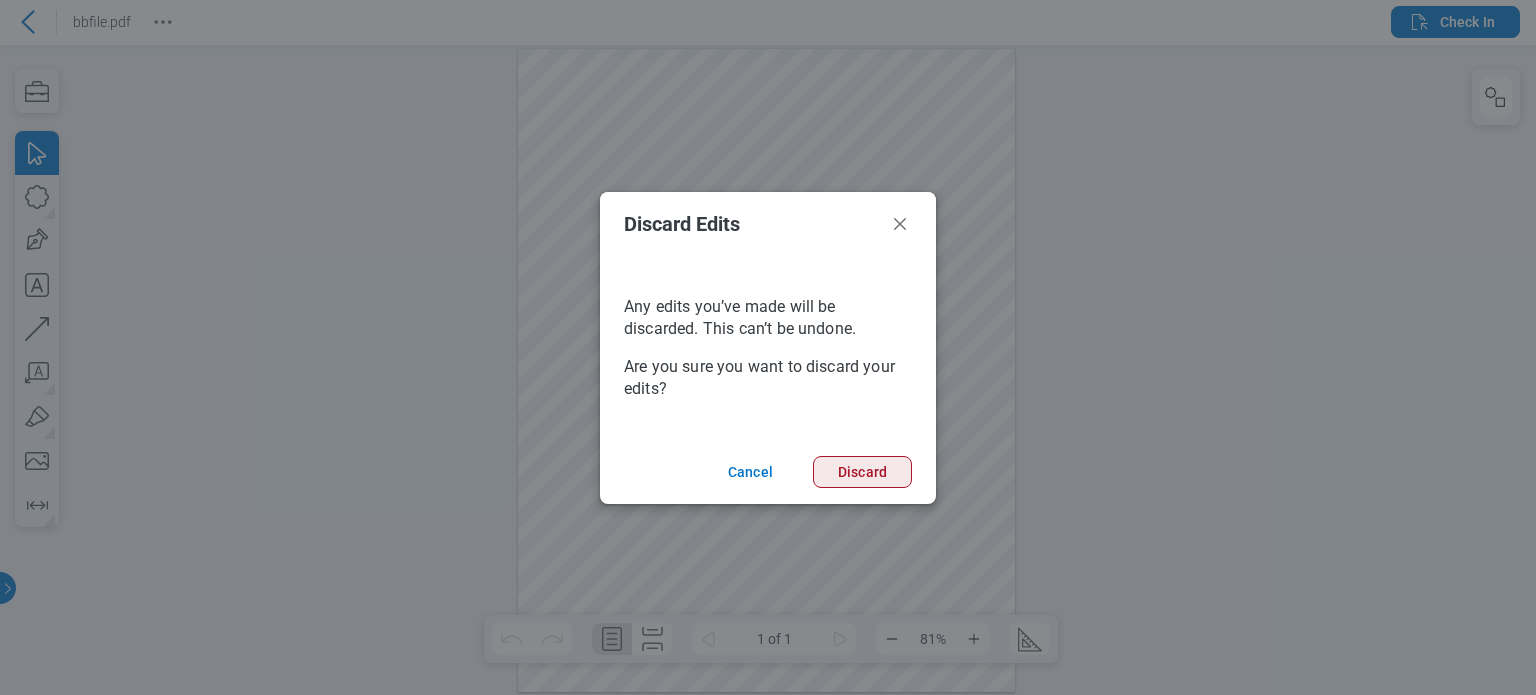 click on "Discard" at bounding box center [862, 472] 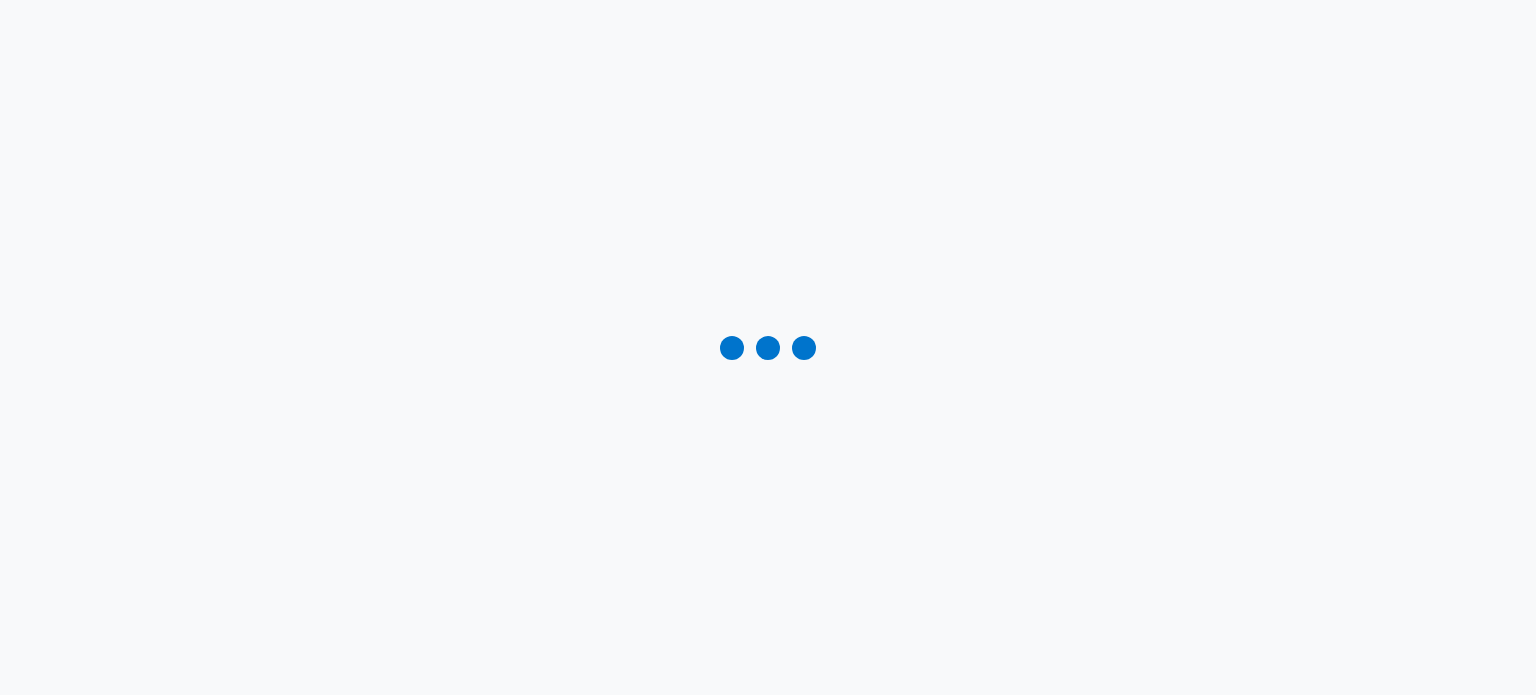 click at bounding box center [768, 347] 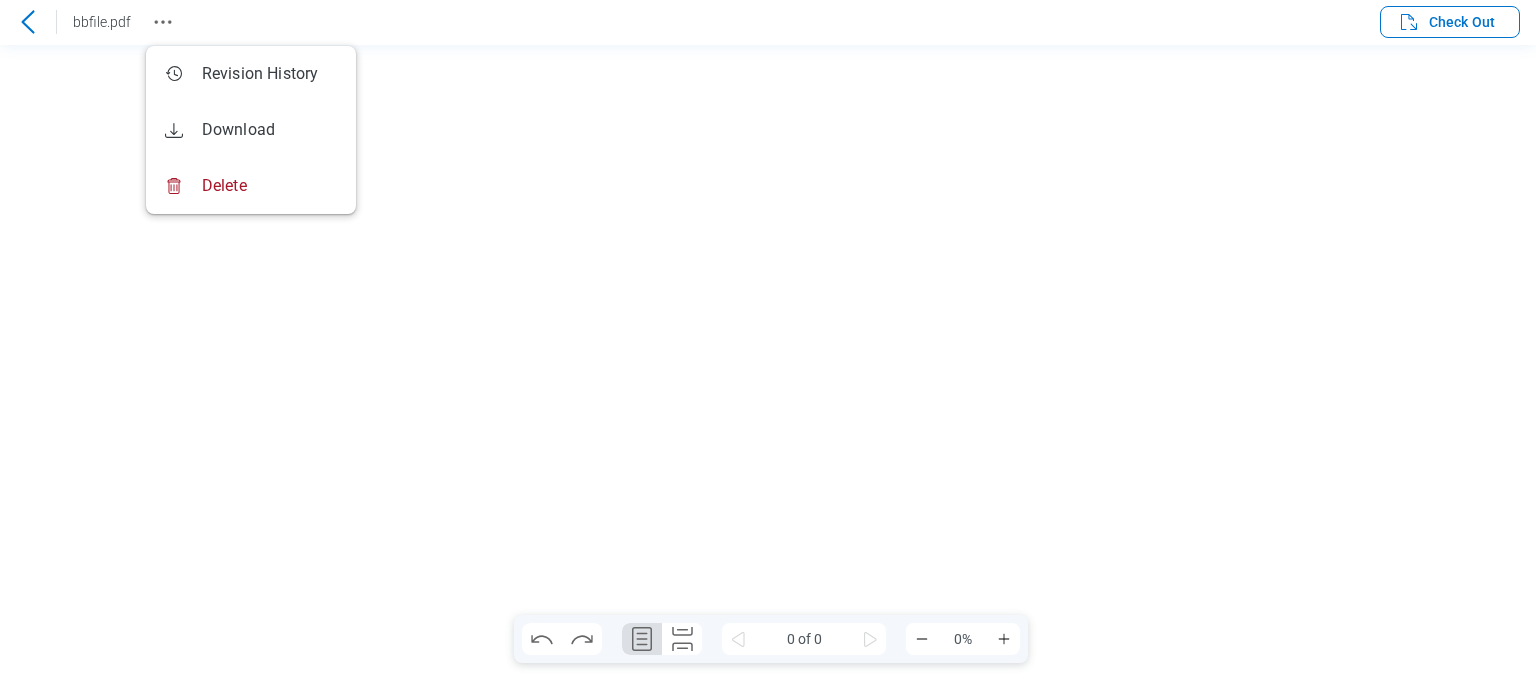 click 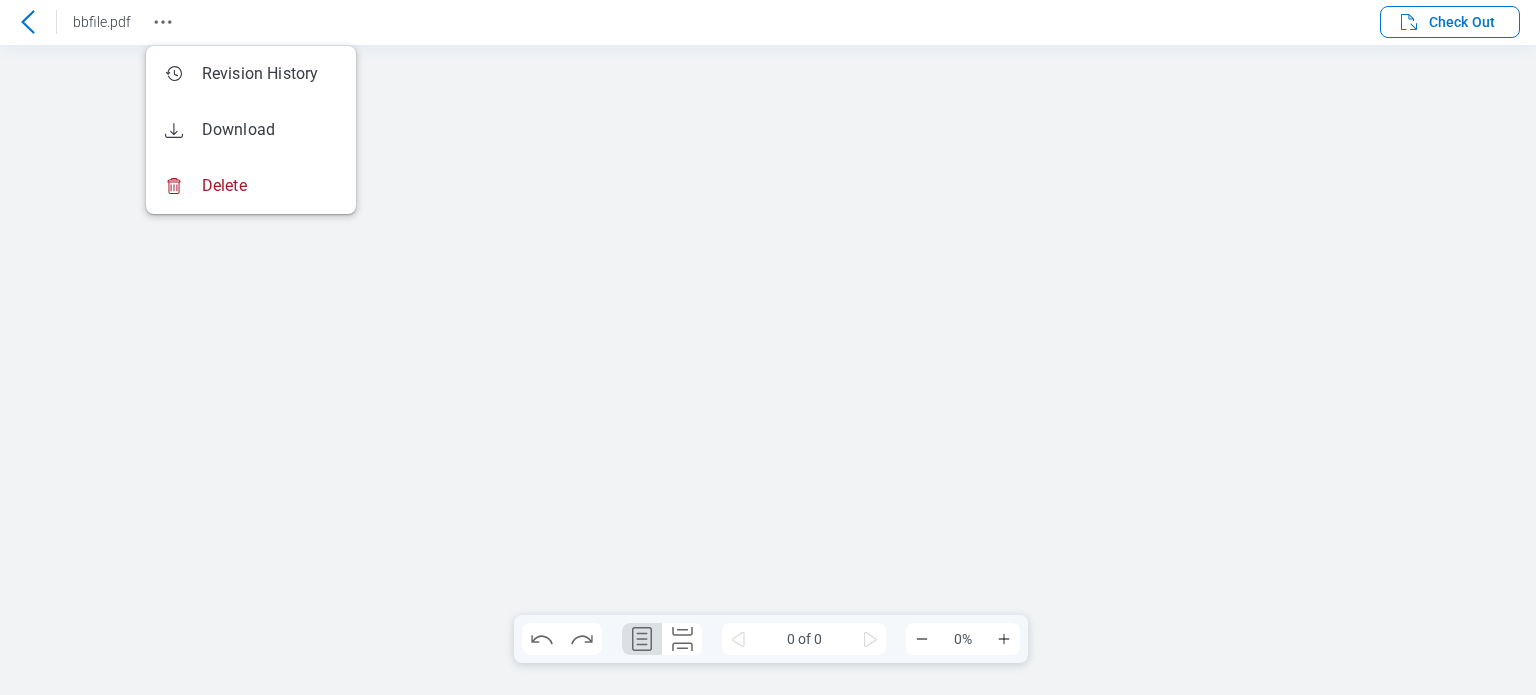 scroll, scrollTop: 0, scrollLeft: 0, axis: both 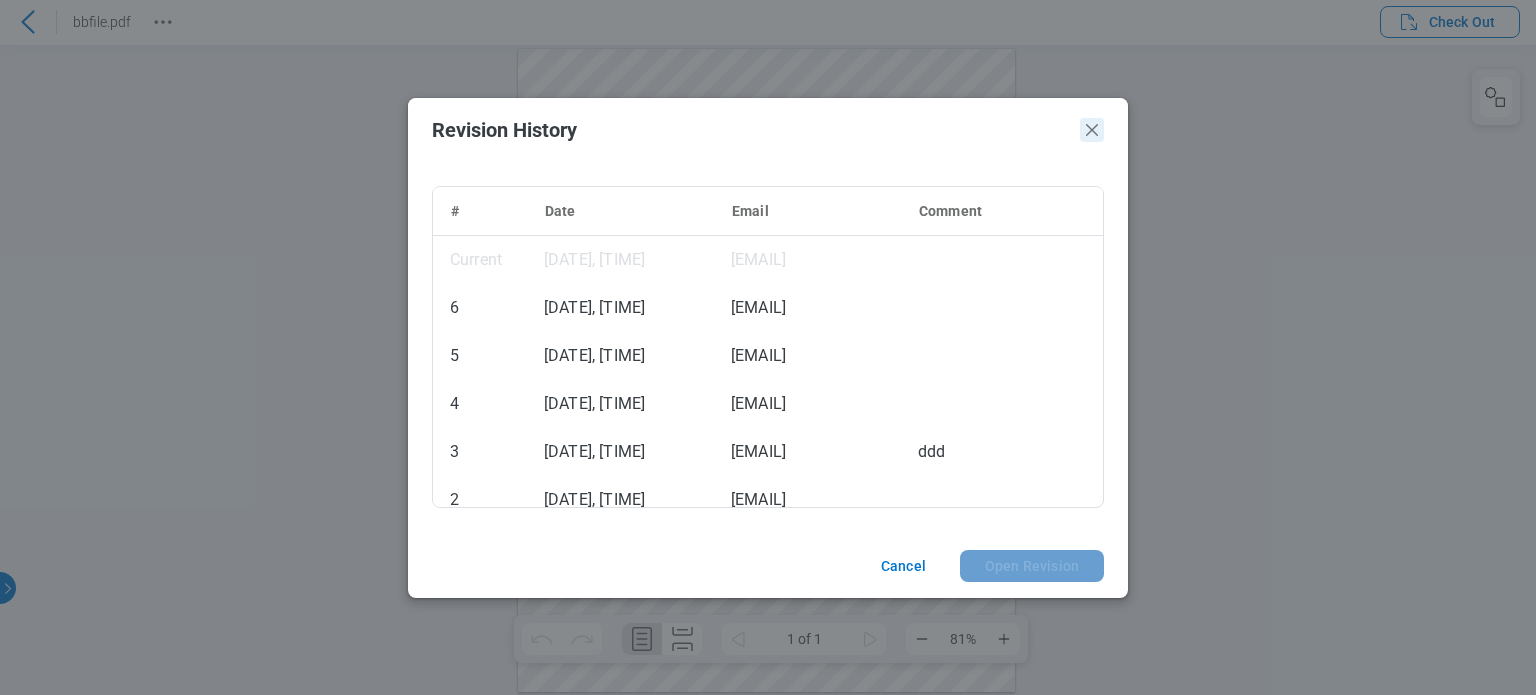 click 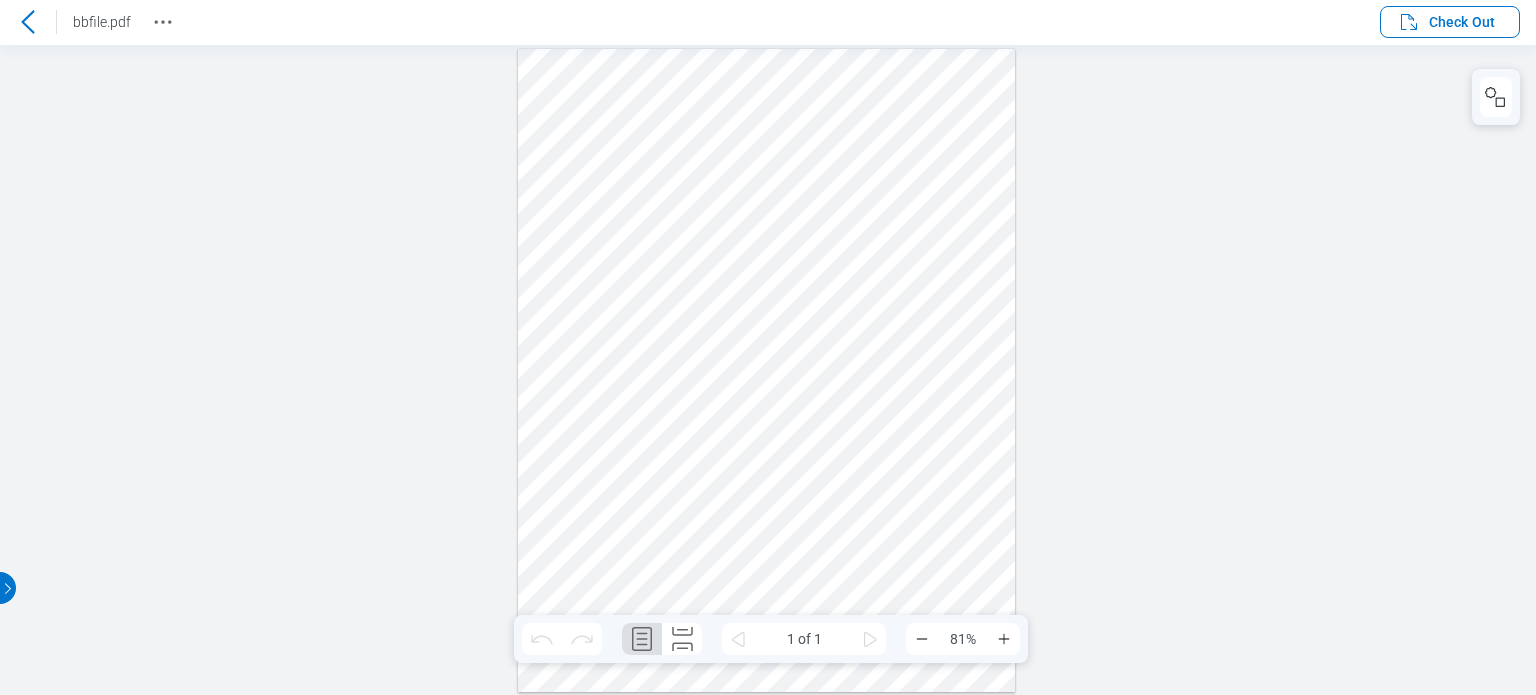 click 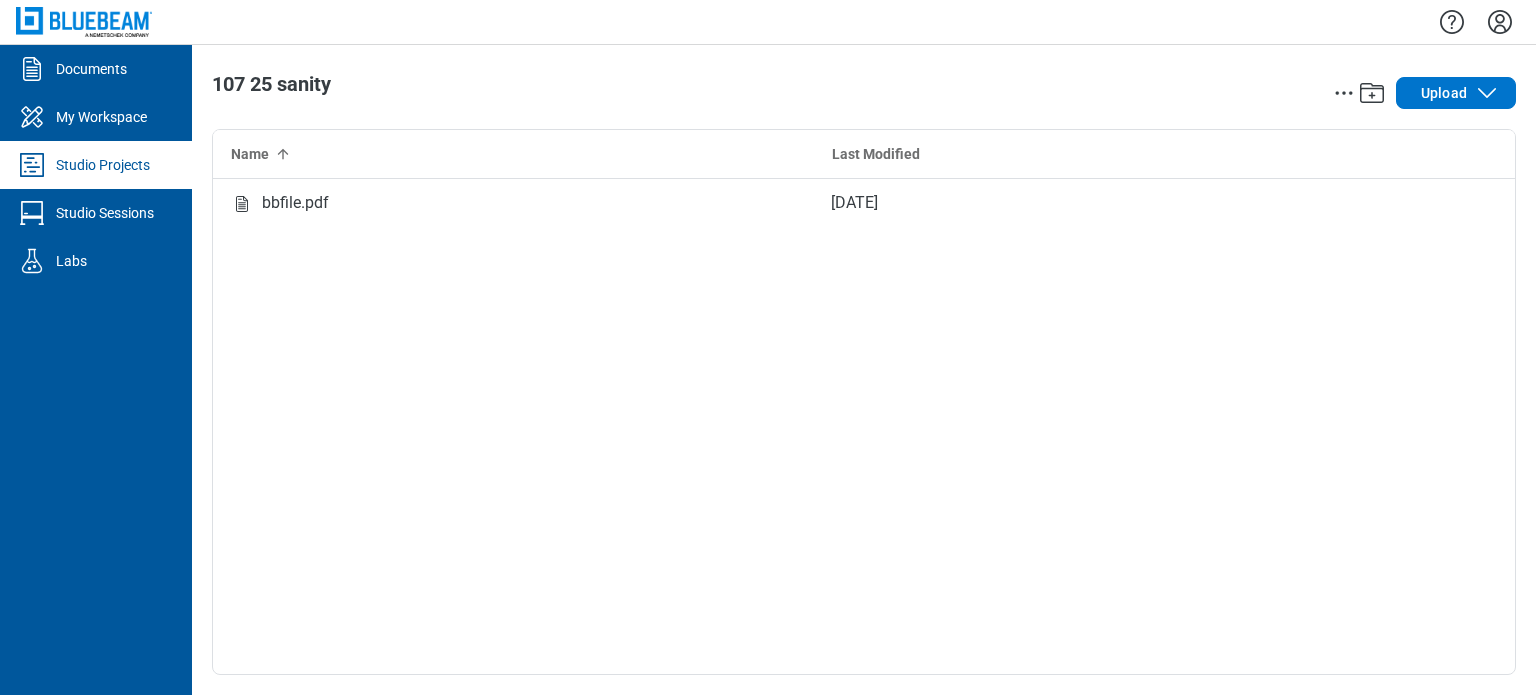 click 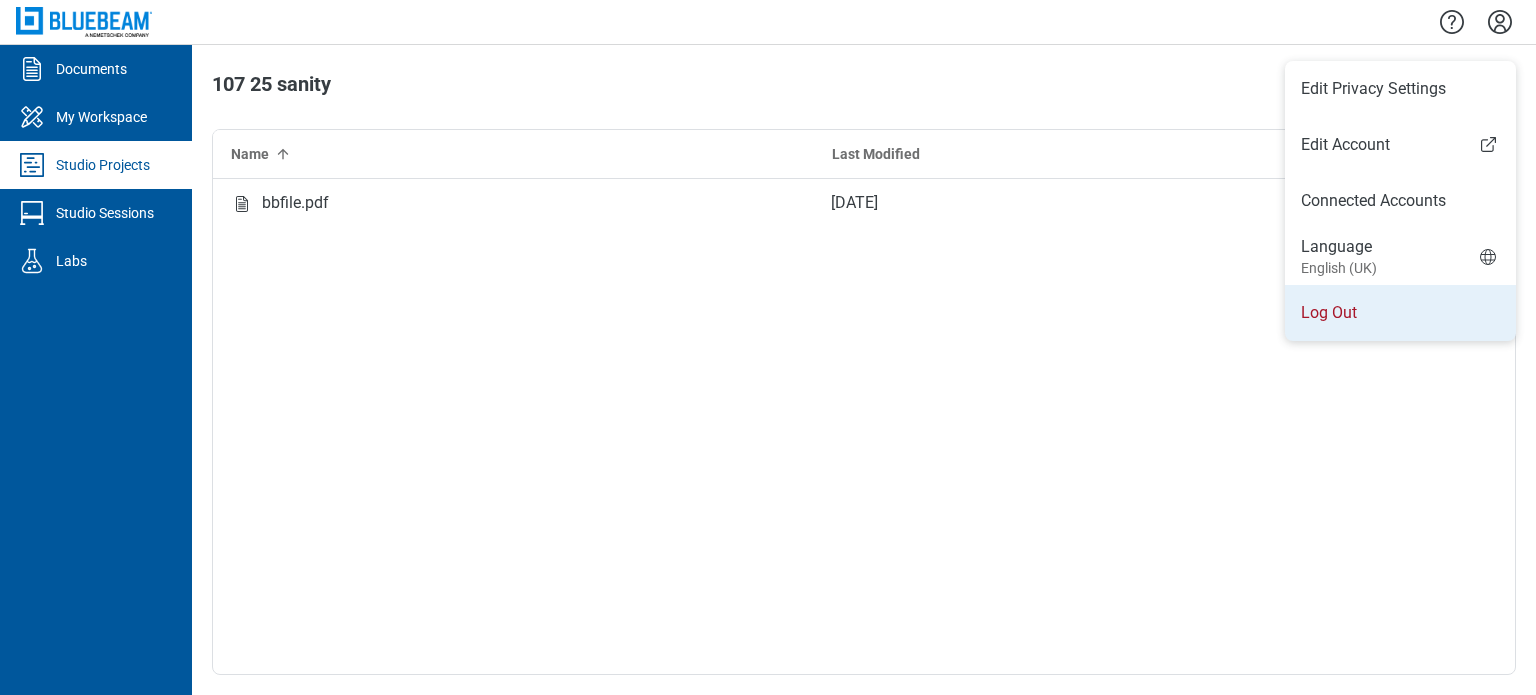 click on "Log Out" at bounding box center [1400, 313] 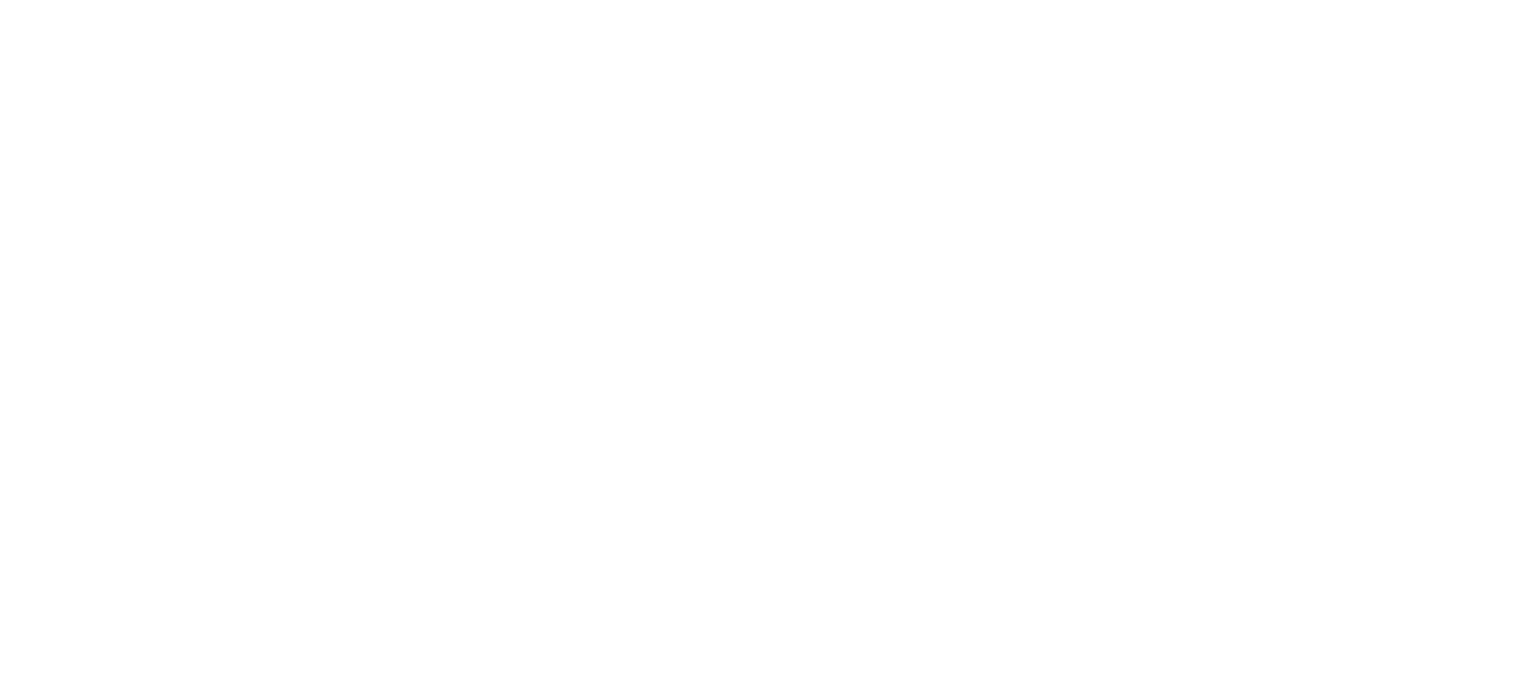 scroll, scrollTop: 0, scrollLeft: 0, axis: both 